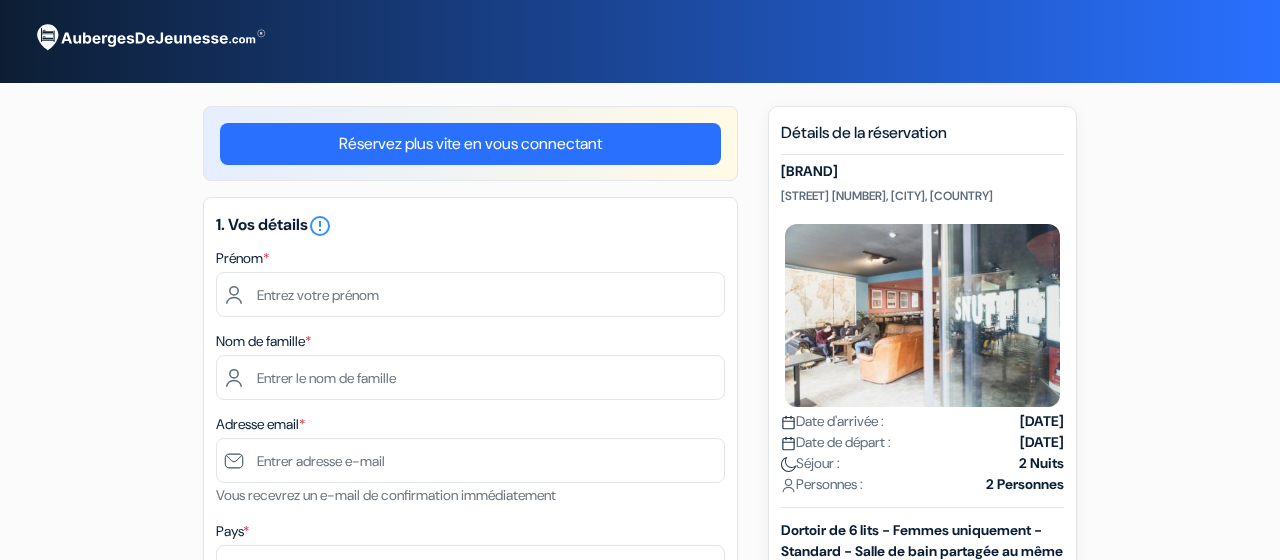 scroll, scrollTop: 0, scrollLeft: 0, axis: both 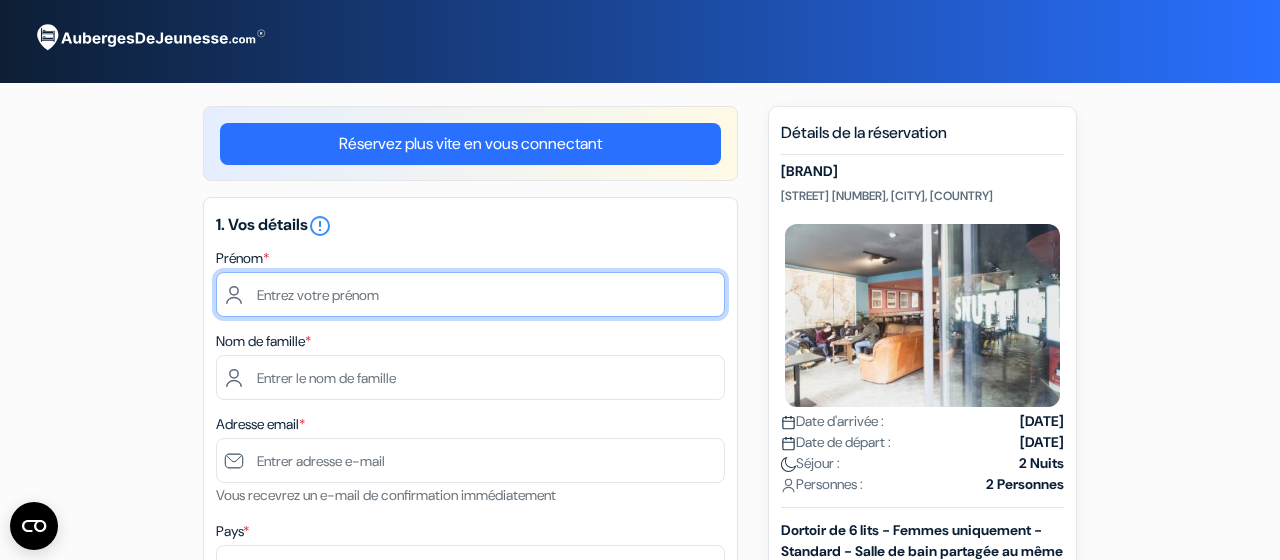 click at bounding box center (470, 294) 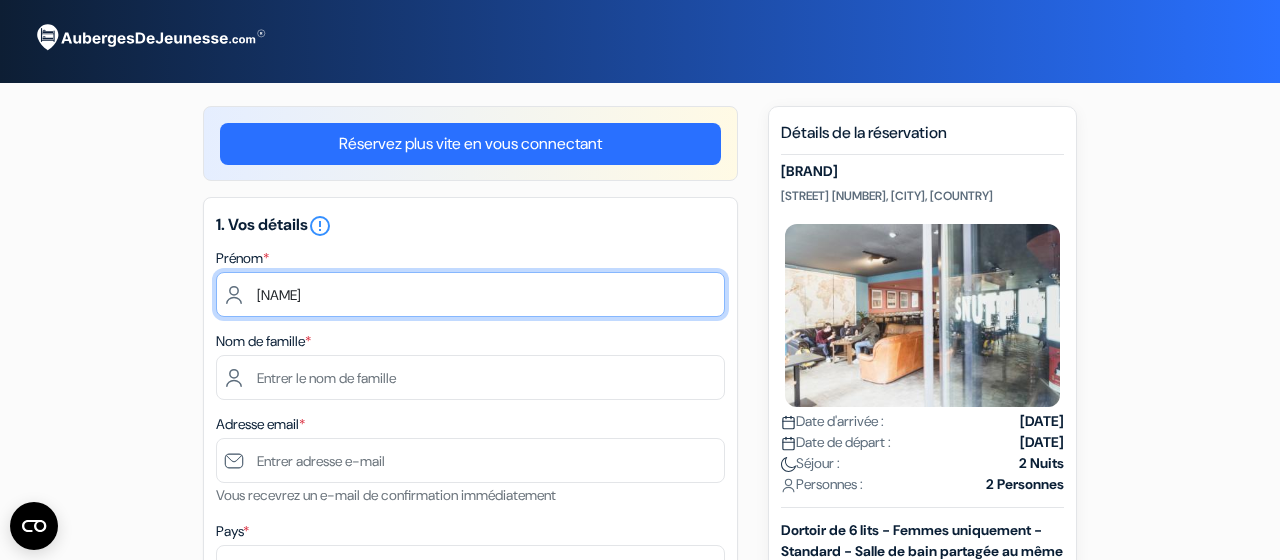 type on "[NAME]" 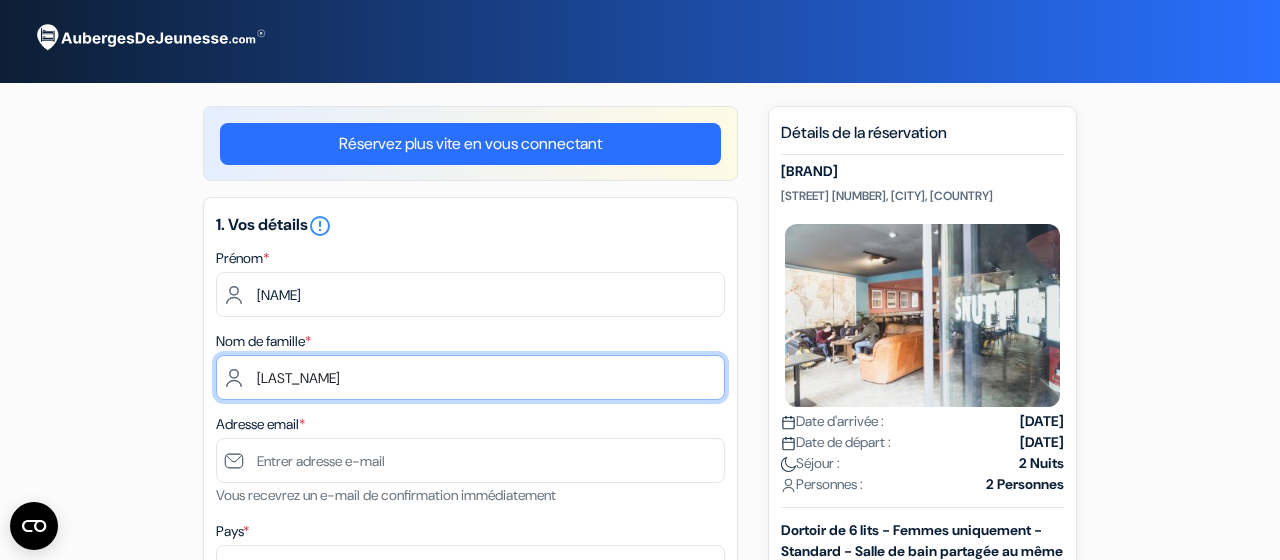 type on "[LAST_NAME]" 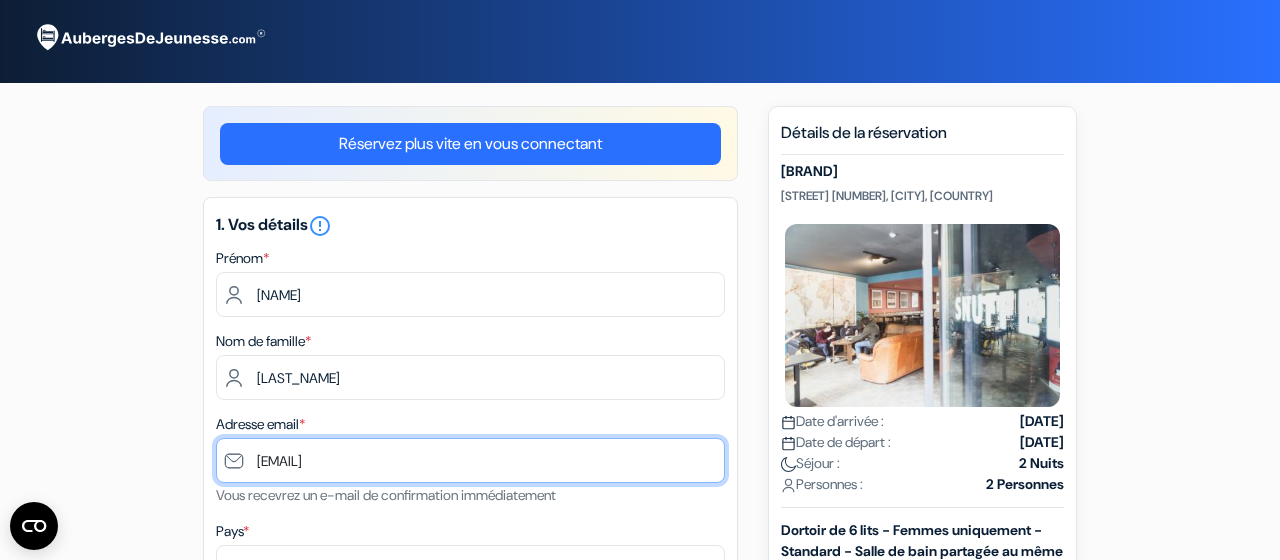 scroll, scrollTop: 281, scrollLeft: 0, axis: vertical 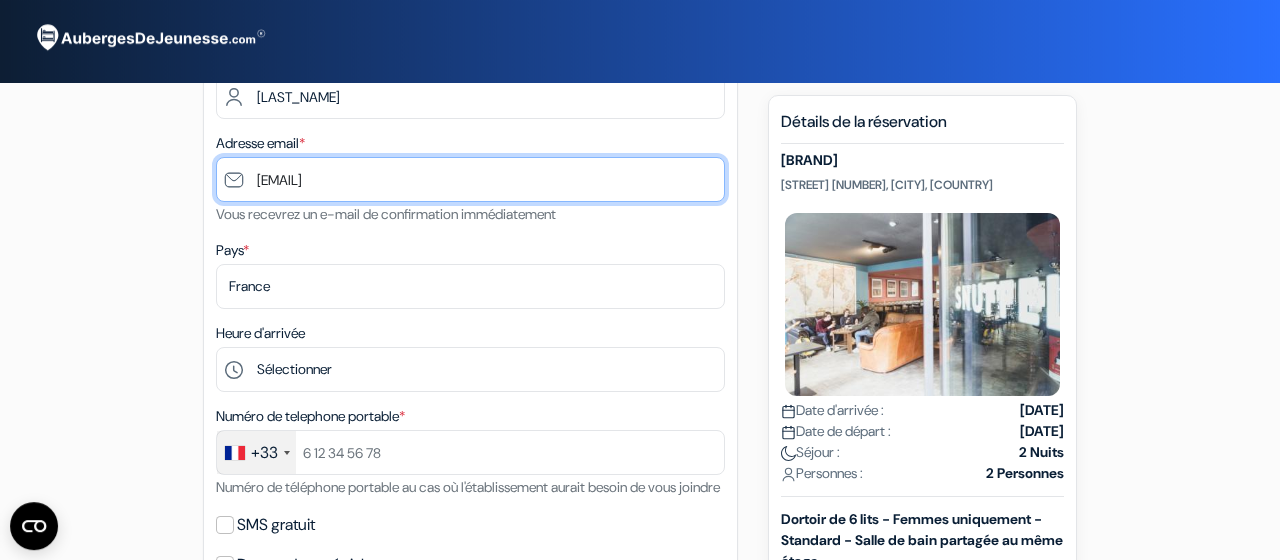 type on "[EMAIL]" 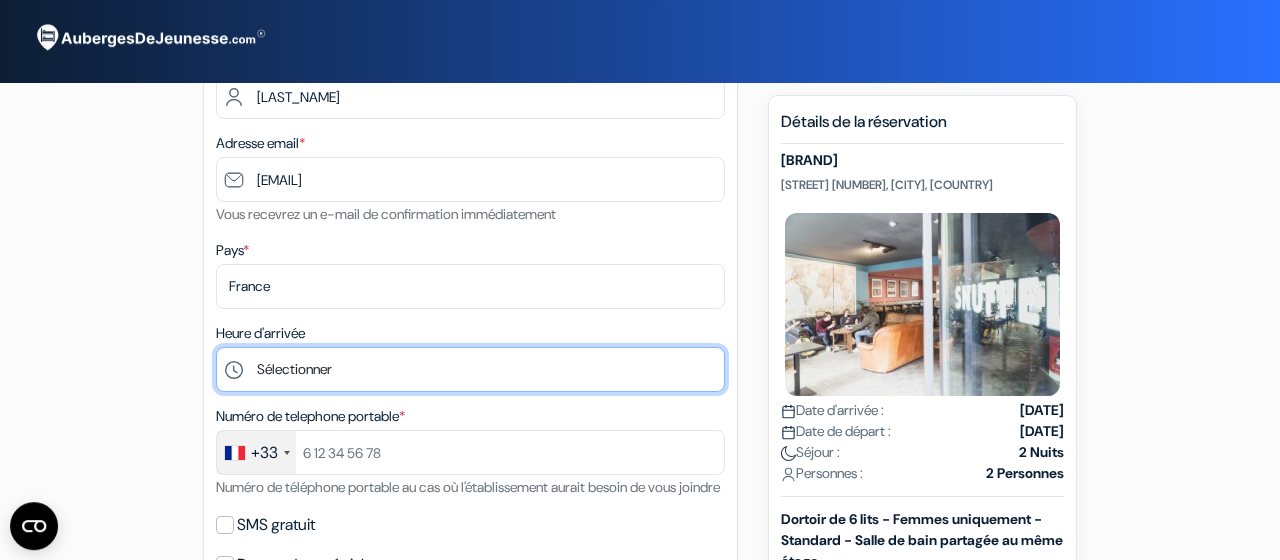 click on "Sélectionner
1:00
2:00
3:00
4:00
5:00
6:00
7:00
8:00
9:00
10:00
11:00
12:00 13:00 14:00 15:00" at bounding box center (470, 369) 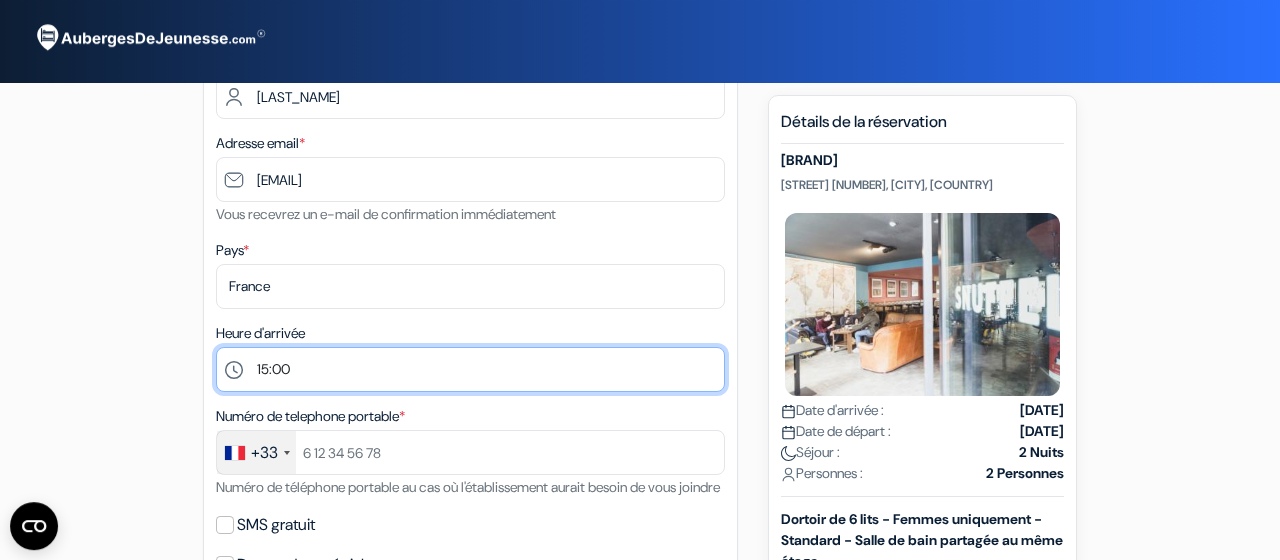 click on "15:00" at bounding box center [0, 0] 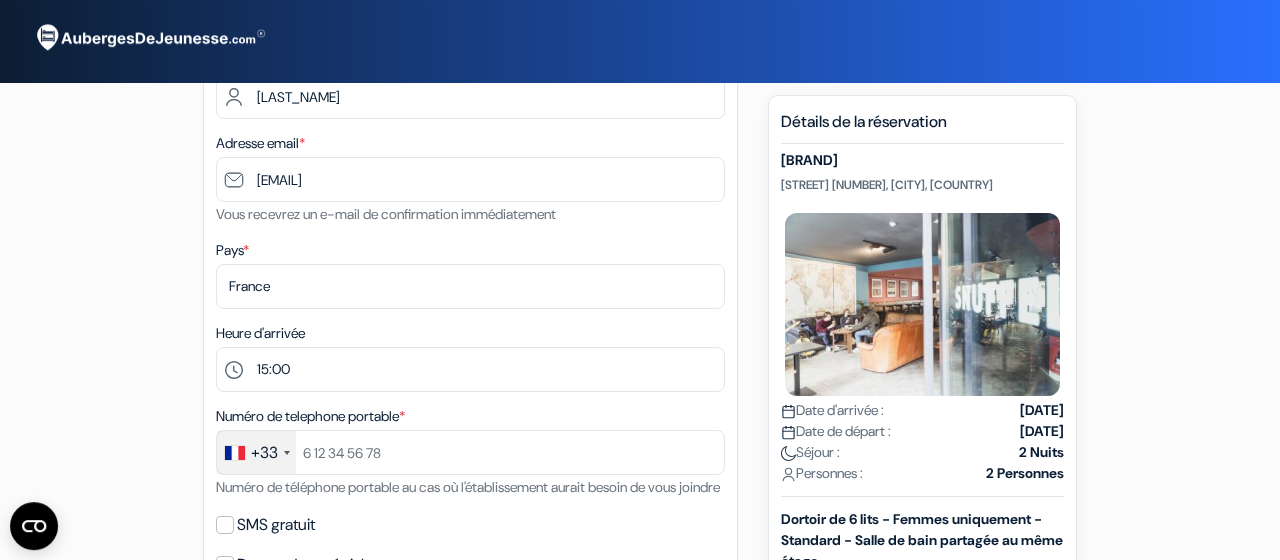 click on "Pays  *
Selectionner le pays
Abkhazie
Afghanistan
Afrique Du sud
Albanie
Algérie
Allemagne
Andorre                                     [COUNTRY]" at bounding box center (470, 273) 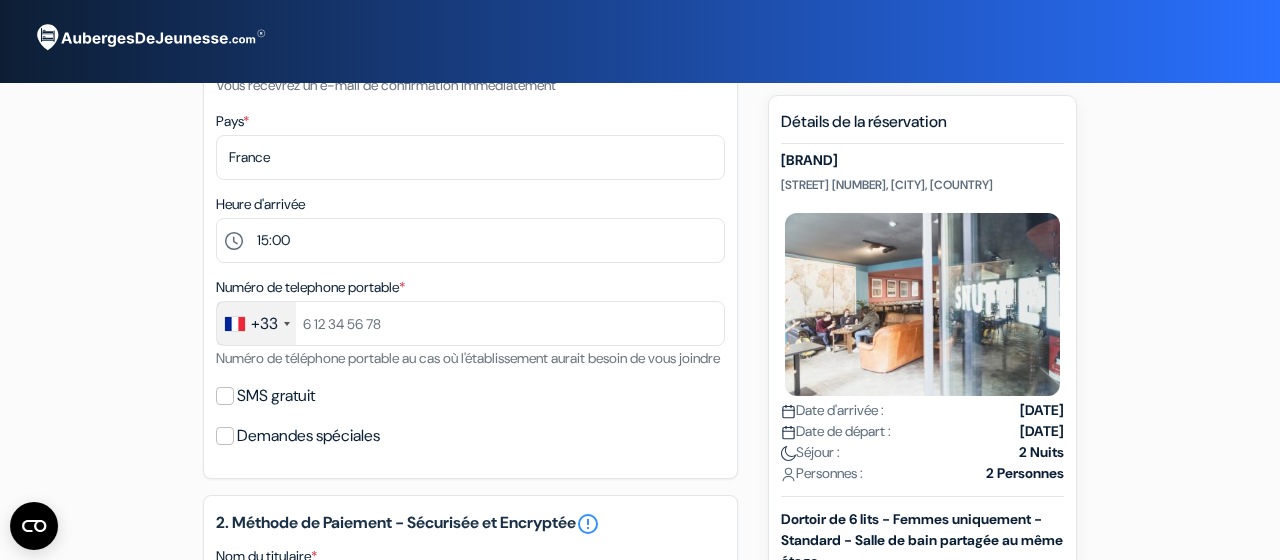scroll, scrollTop: 458, scrollLeft: 0, axis: vertical 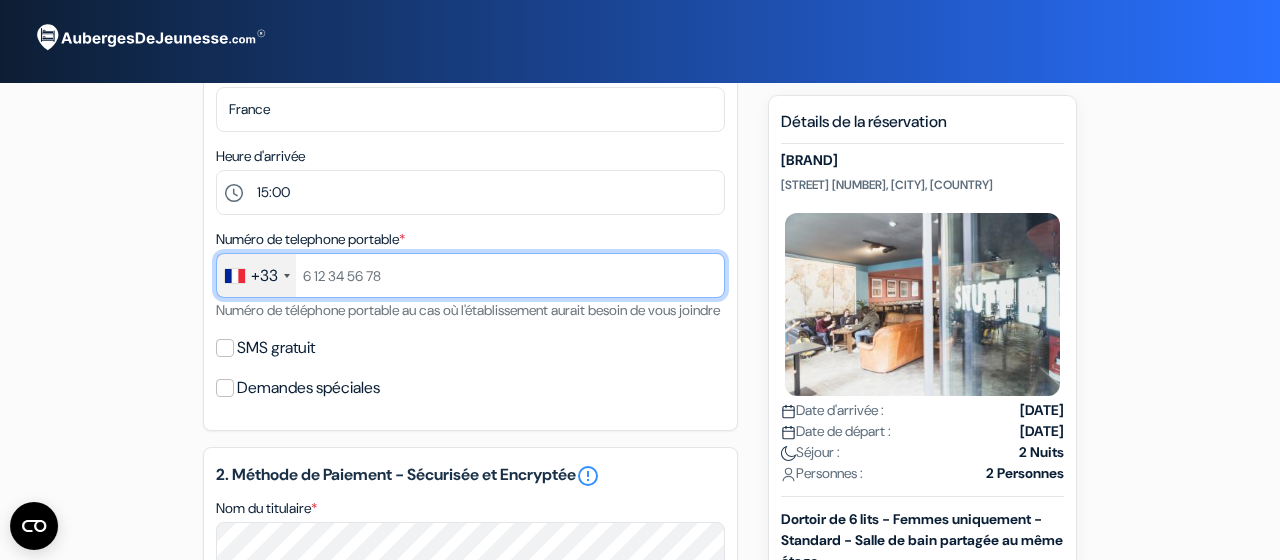 click at bounding box center (470, 275) 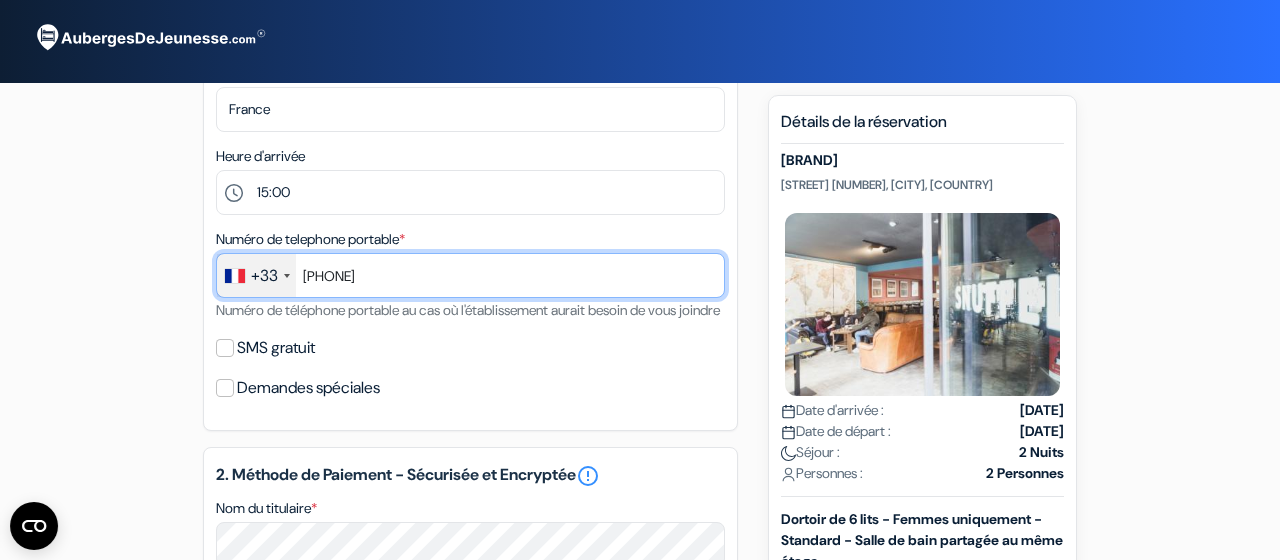 type on "[PHONE]" 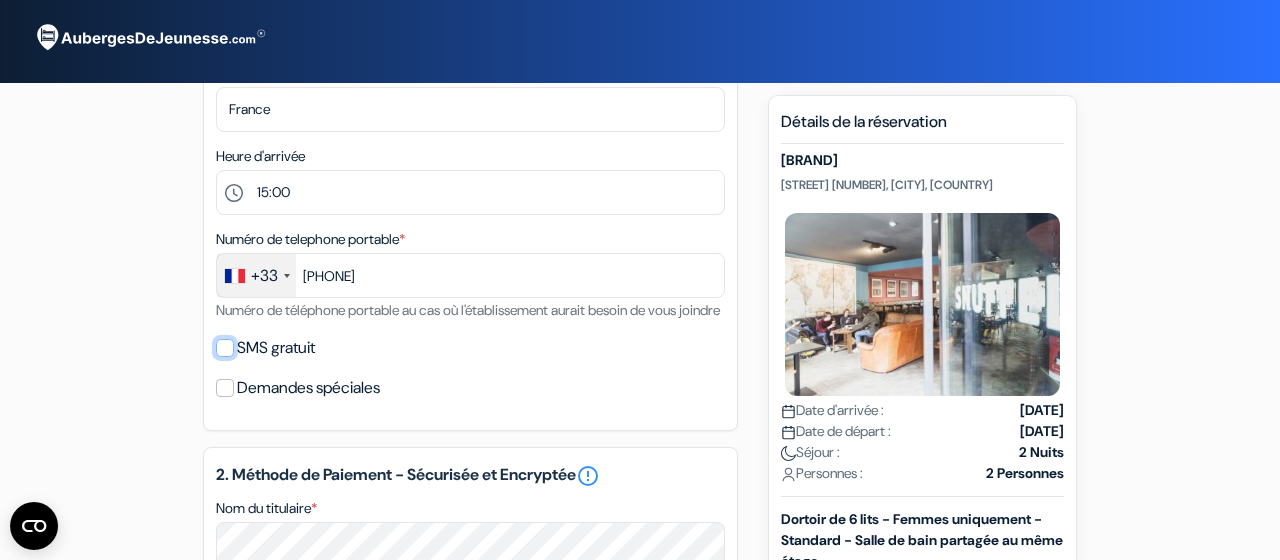 click on "SMS gratuit" at bounding box center [225, 348] 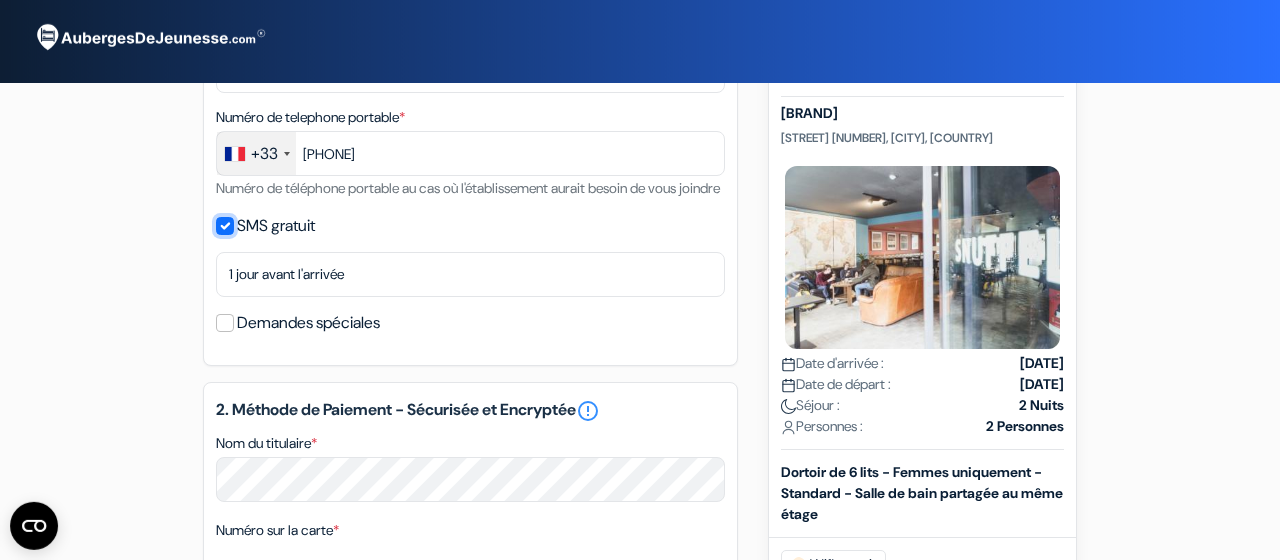 scroll, scrollTop: 618, scrollLeft: 0, axis: vertical 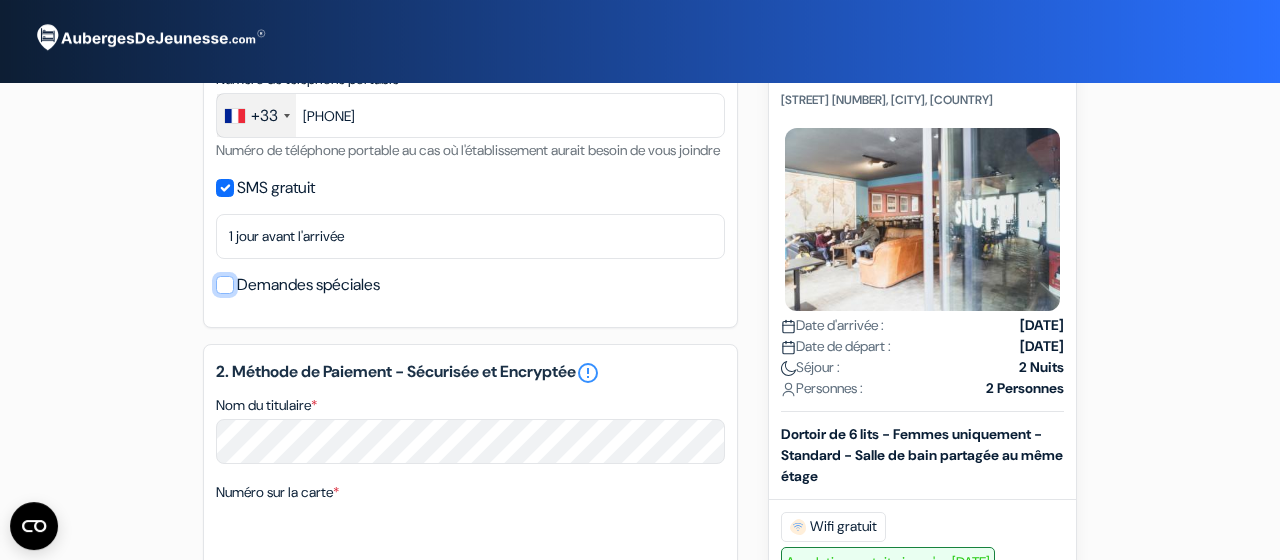 click on "Demandes spéciales" at bounding box center (225, 285) 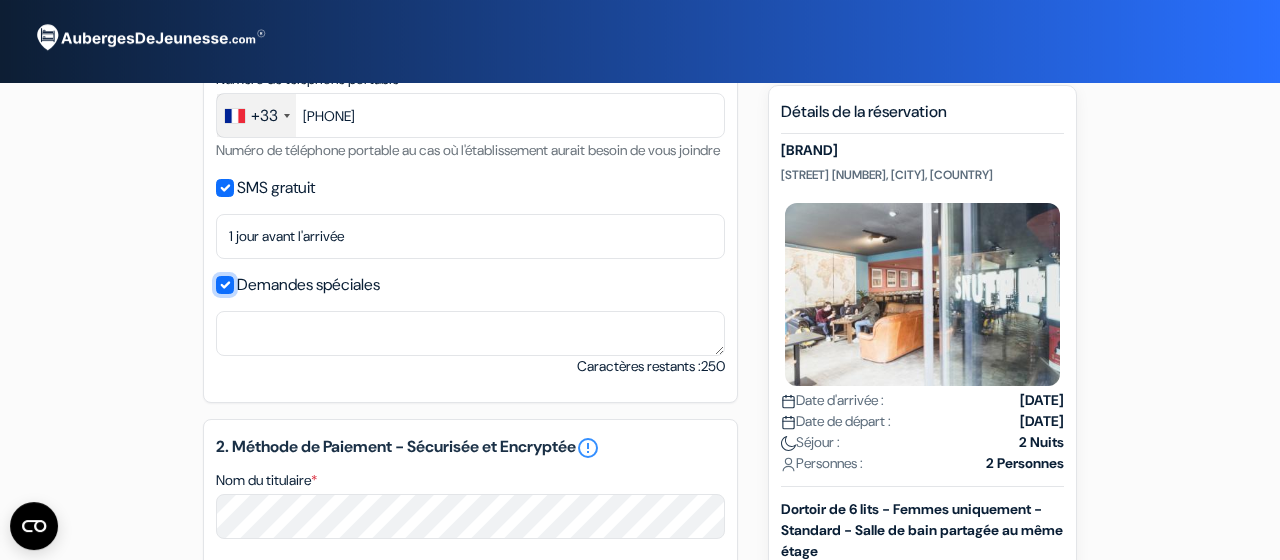 click on "Demandes spéciales" at bounding box center (225, 285) 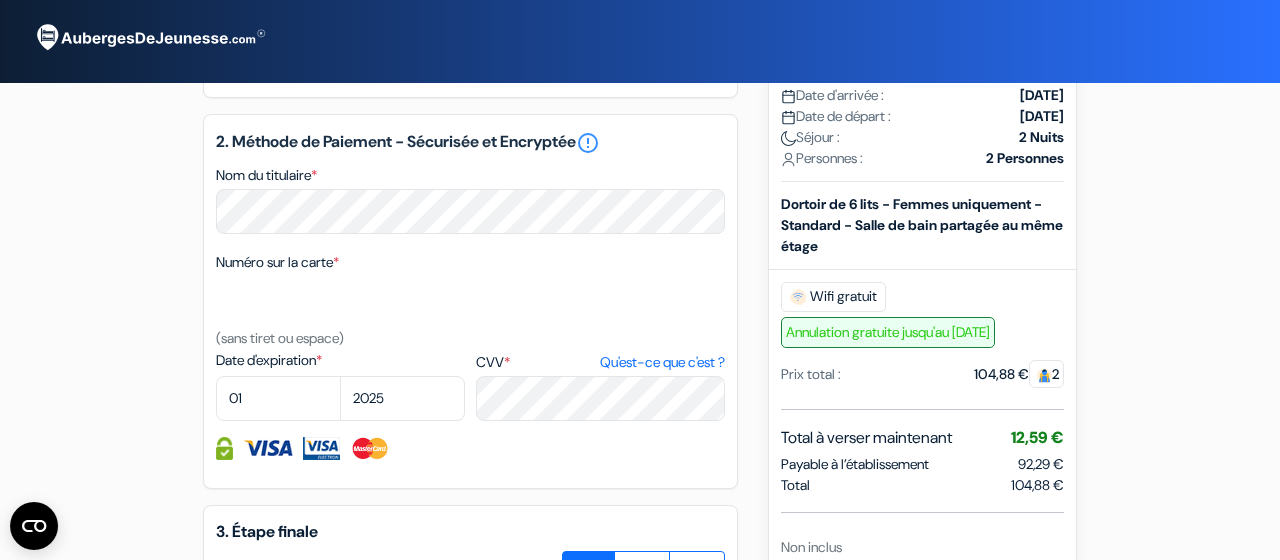 scroll, scrollTop: 849, scrollLeft: 0, axis: vertical 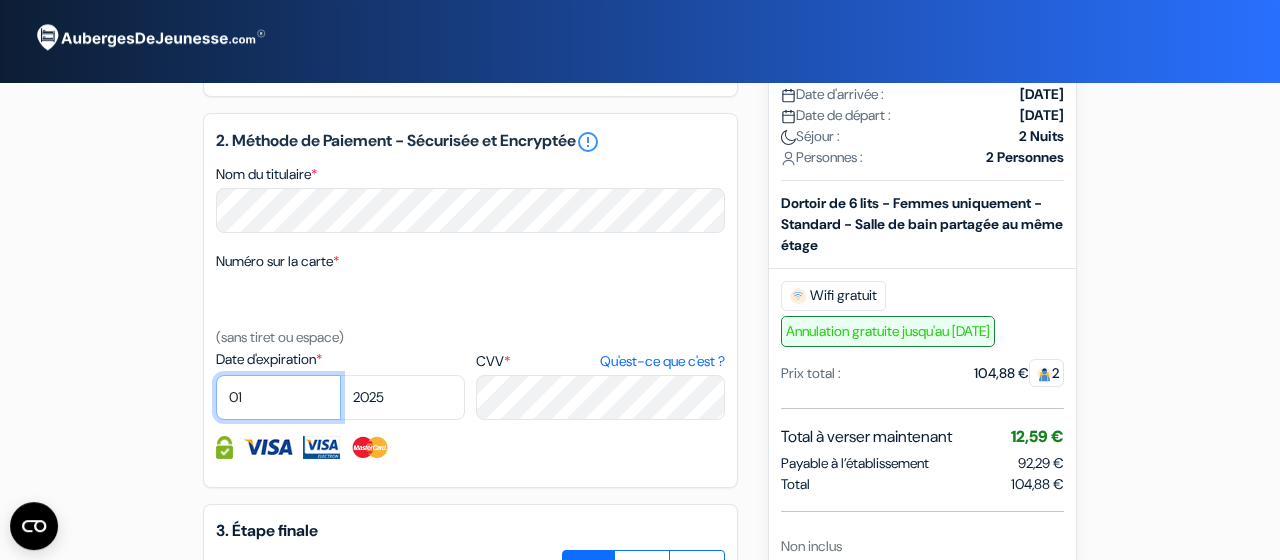 click on "01
02
03
04
05
06
07
08
09
10
11
12" at bounding box center [278, 397] 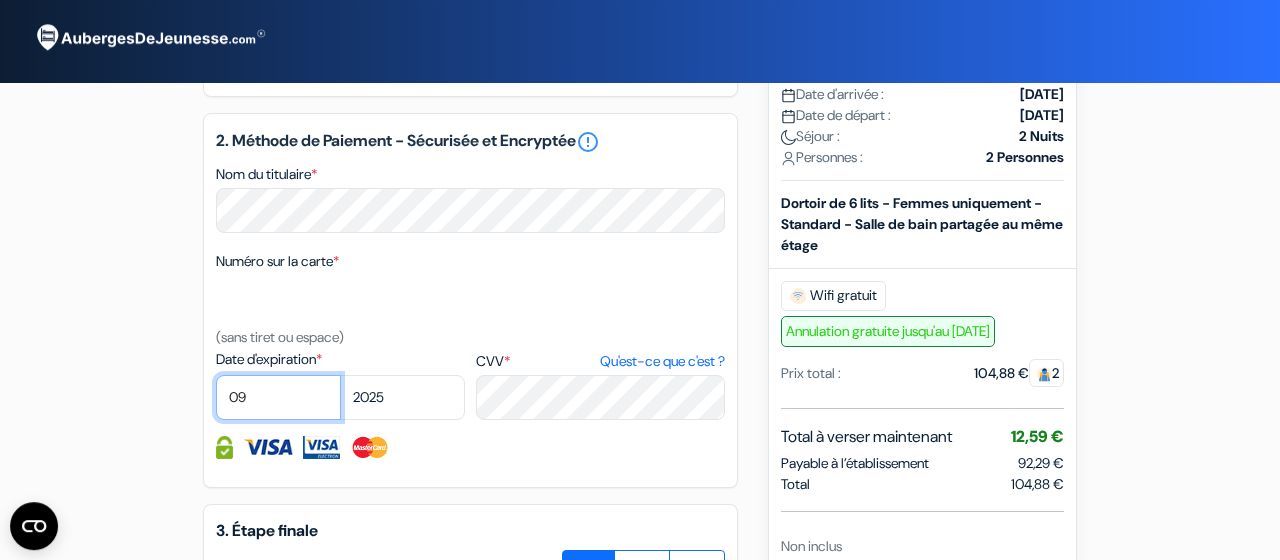 click on "09" at bounding box center [0, 0] 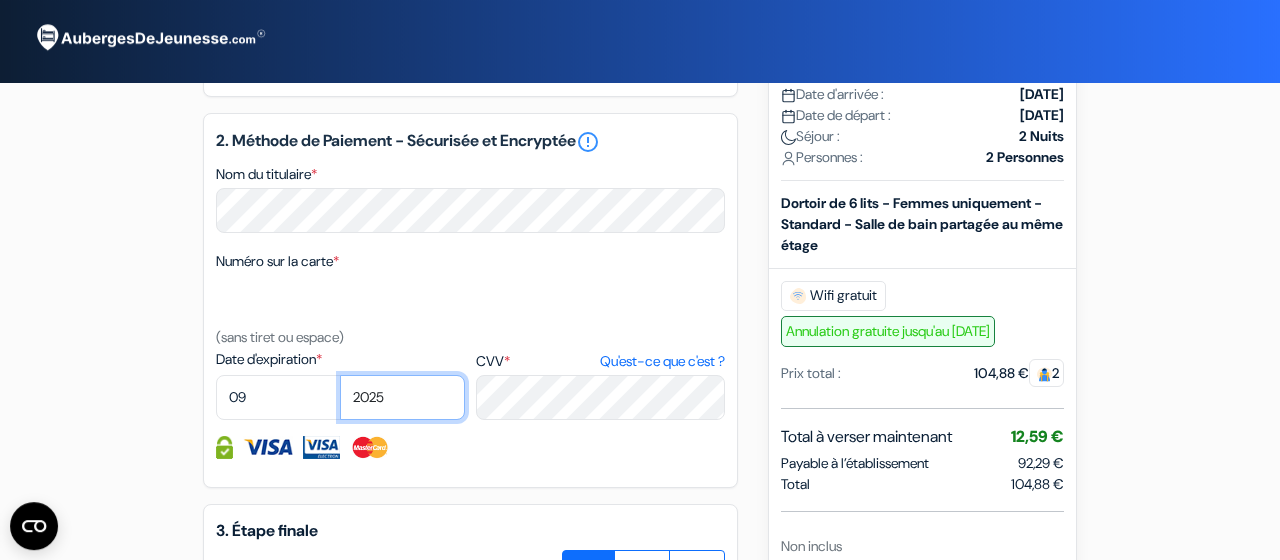 click on "2025
2026
2027
2028
2029
2030
2031
2032
2033 2034 2035 2036 2037 2038 2039 2040 2041 2042 2043" at bounding box center (402, 397) 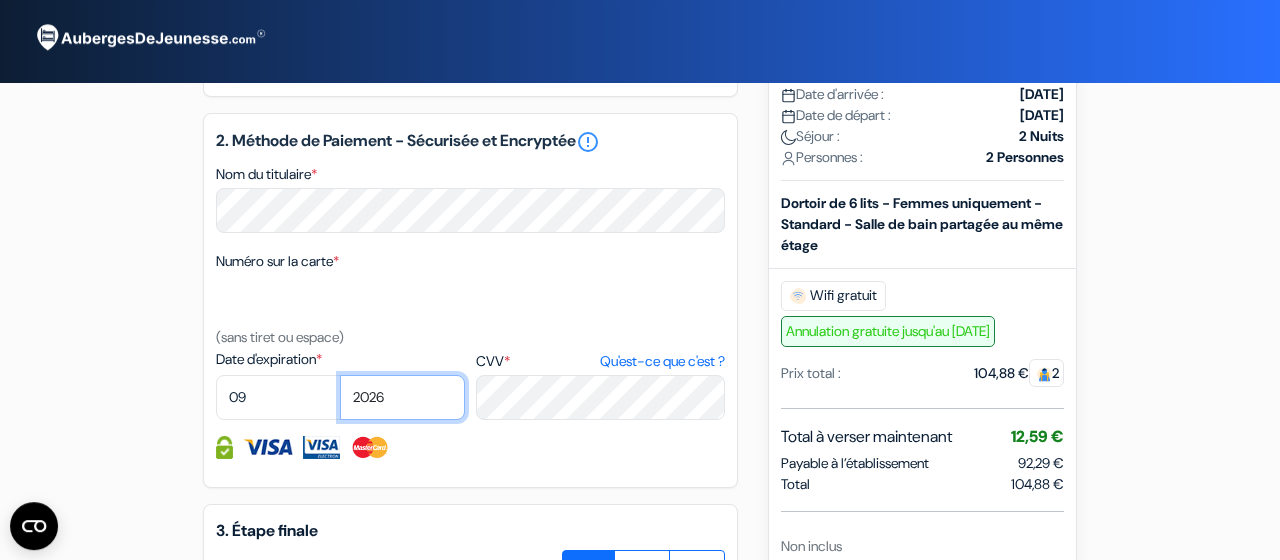 click on "2026" at bounding box center [0, 0] 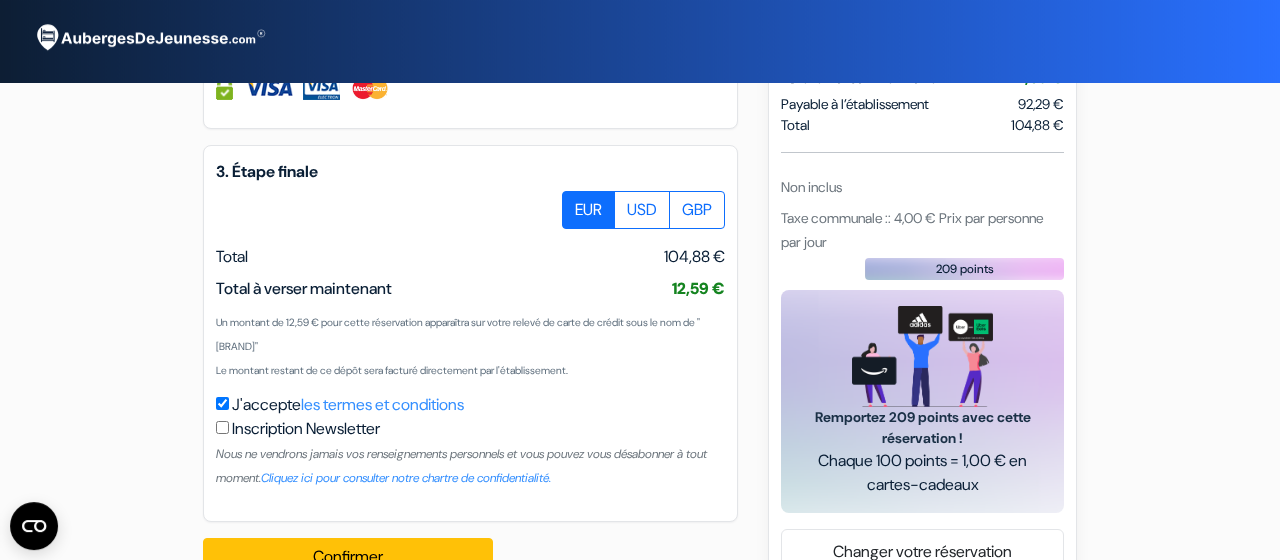 scroll, scrollTop: 1212, scrollLeft: 0, axis: vertical 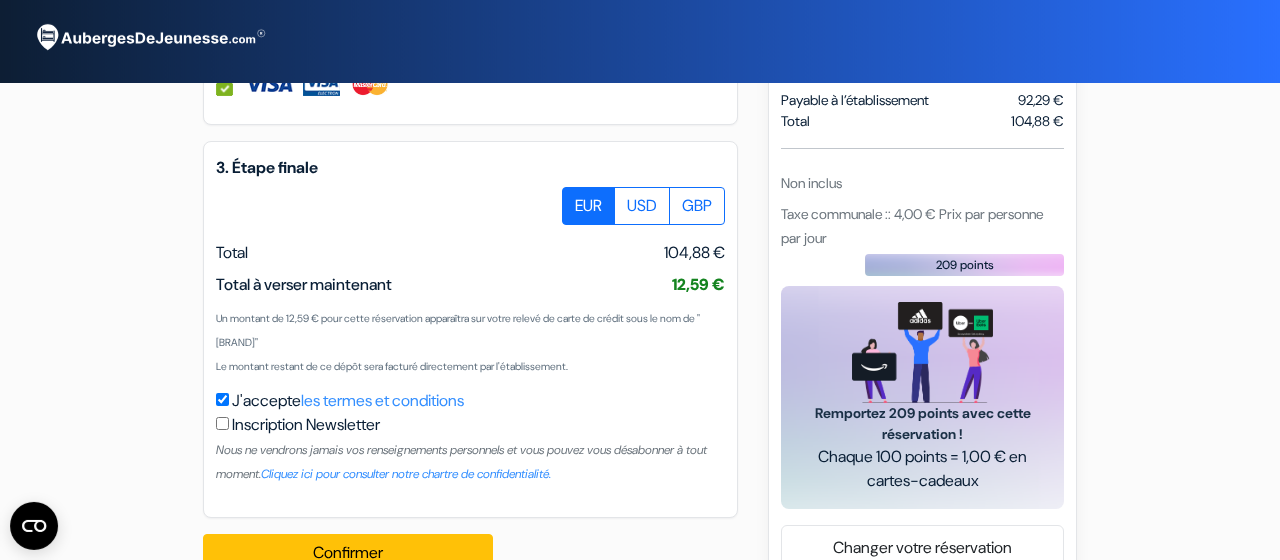 click on "Total
104,88 €" at bounding box center [470, 253] 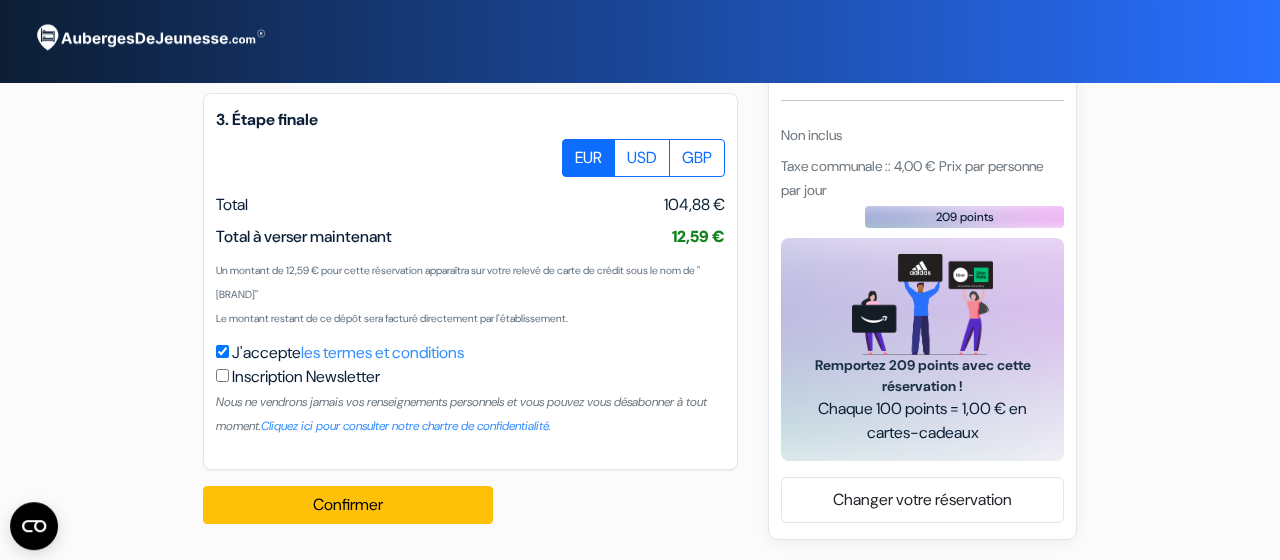 scroll, scrollTop: 1286, scrollLeft: 0, axis: vertical 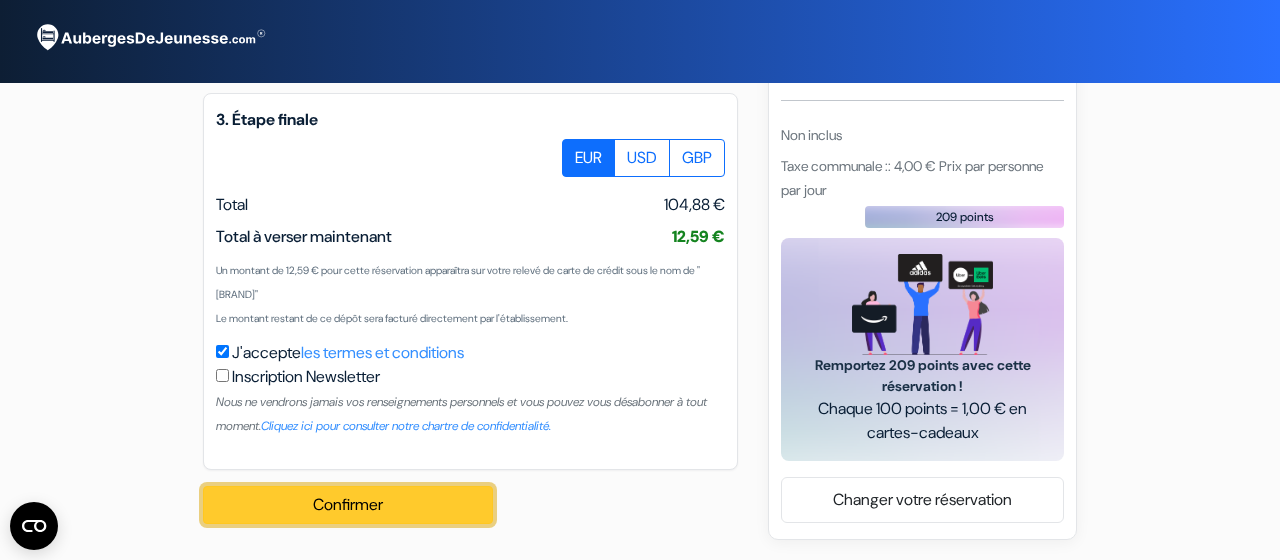 click on "Confirmer
Loading..." at bounding box center (348, 505) 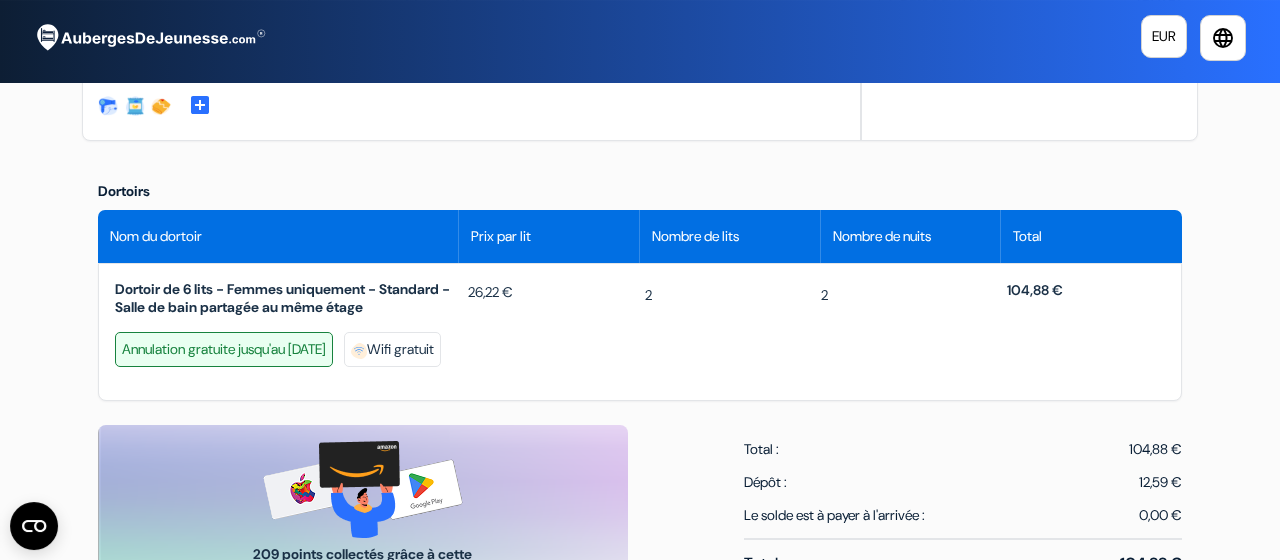 scroll, scrollTop: 674, scrollLeft: 0, axis: vertical 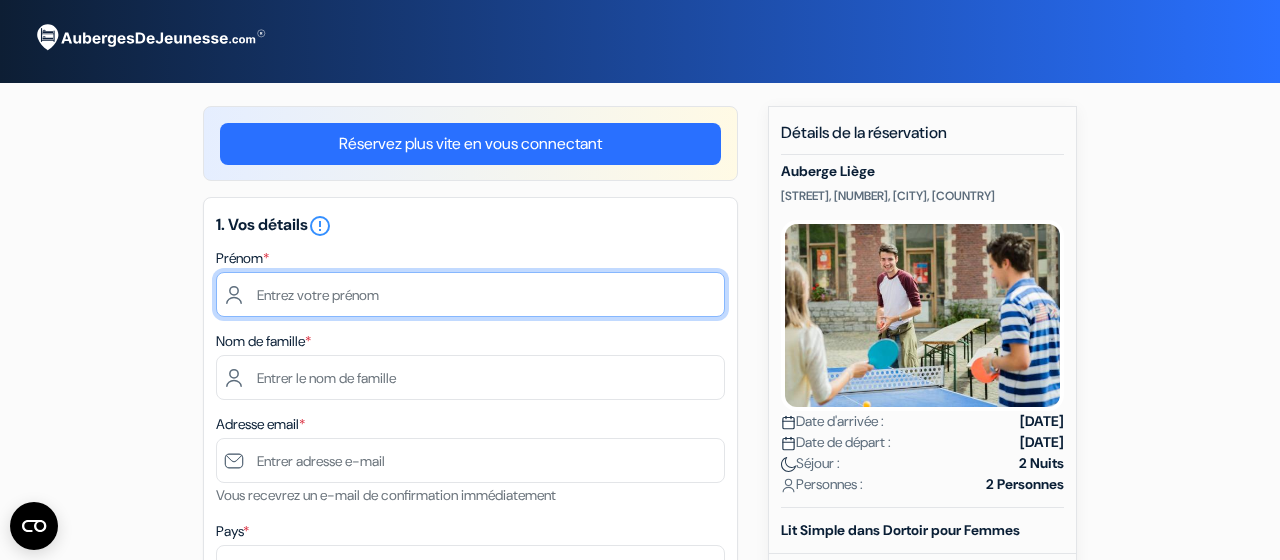 click at bounding box center [470, 294] 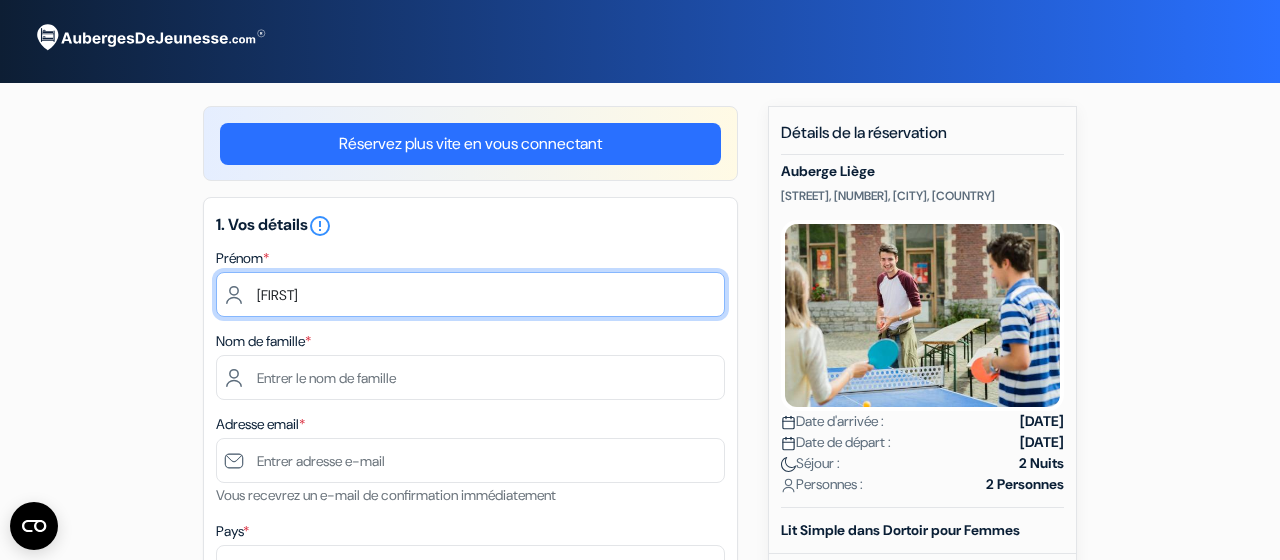 type on "Prunelle" 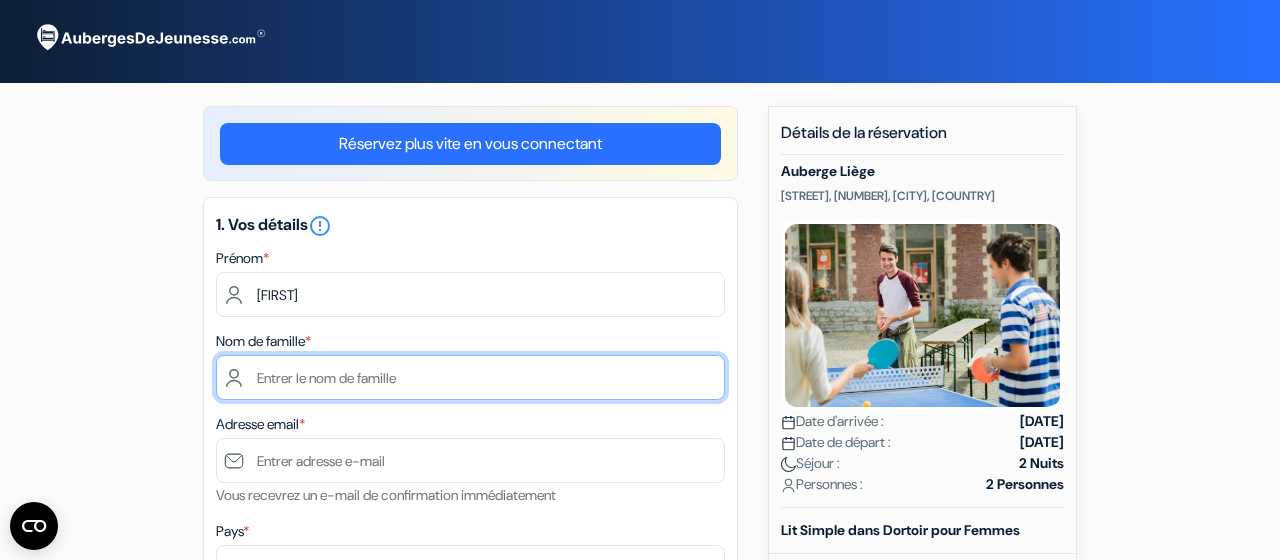 click at bounding box center (470, 377) 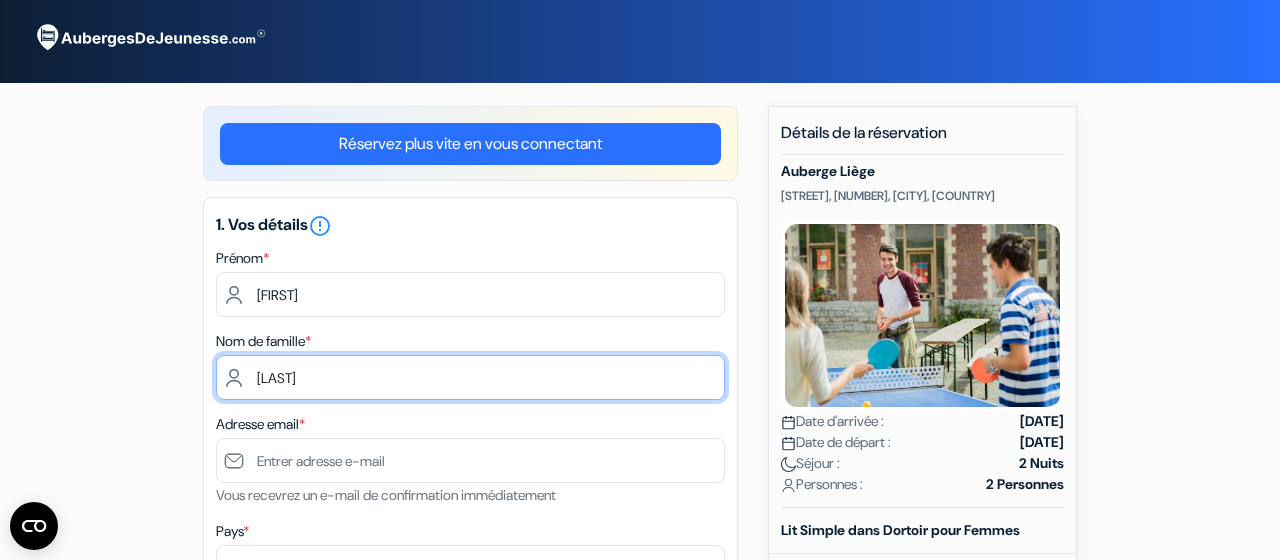 type on "COLIN" 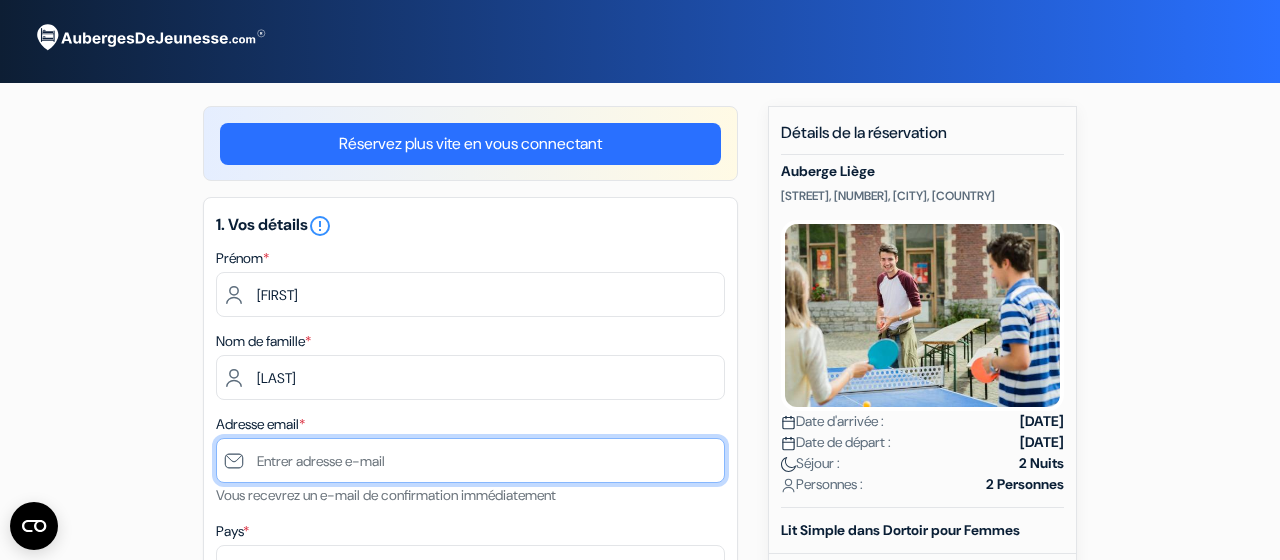 click at bounding box center [470, 460] 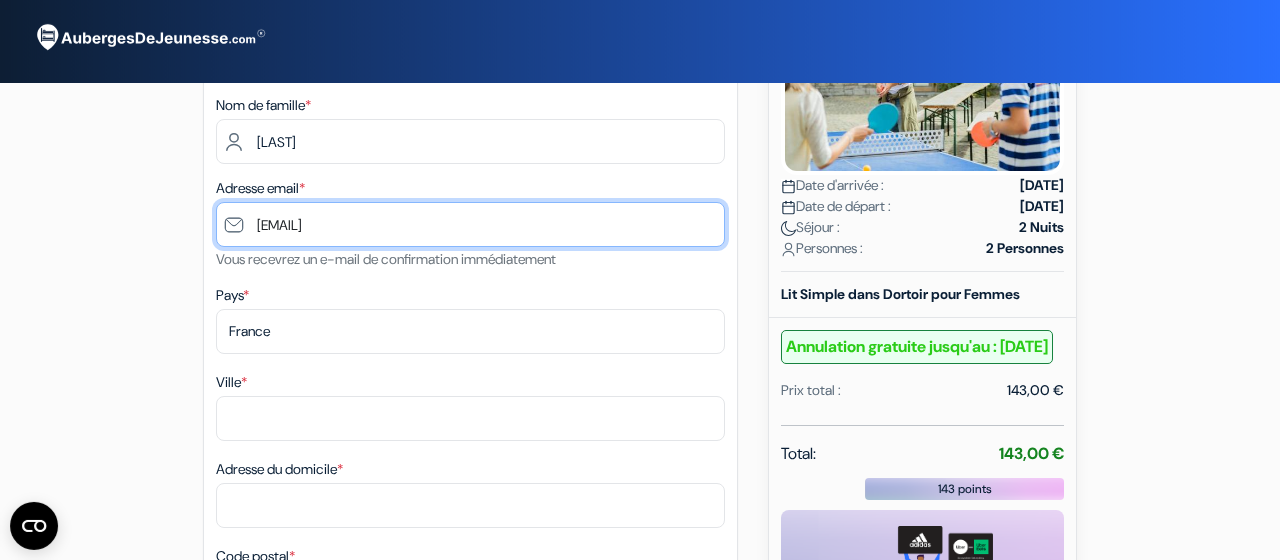 scroll, scrollTop: 244, scrollLeft: 0, axis: vertical 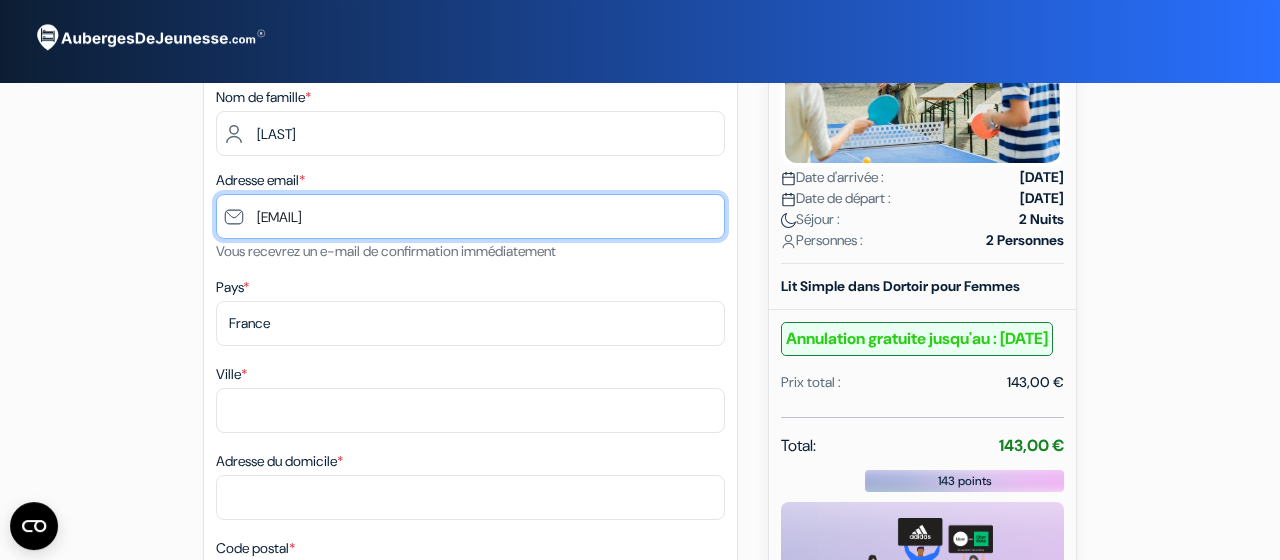 type on "prunelle.colin@numericable.fr" 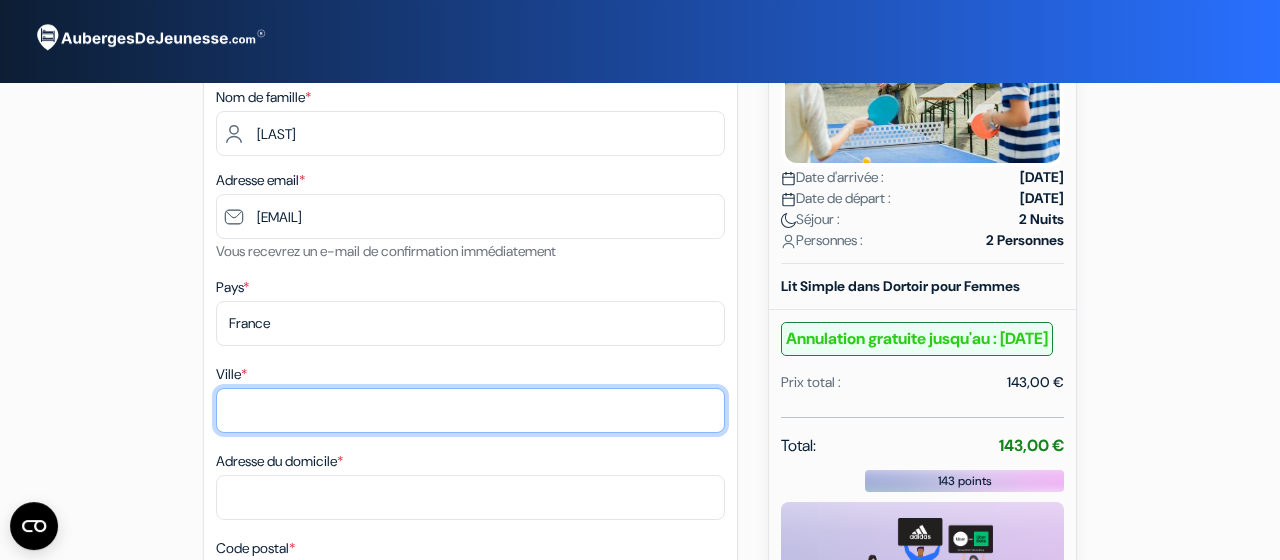 click on "Ville  *" at bounding box center [470, 410] 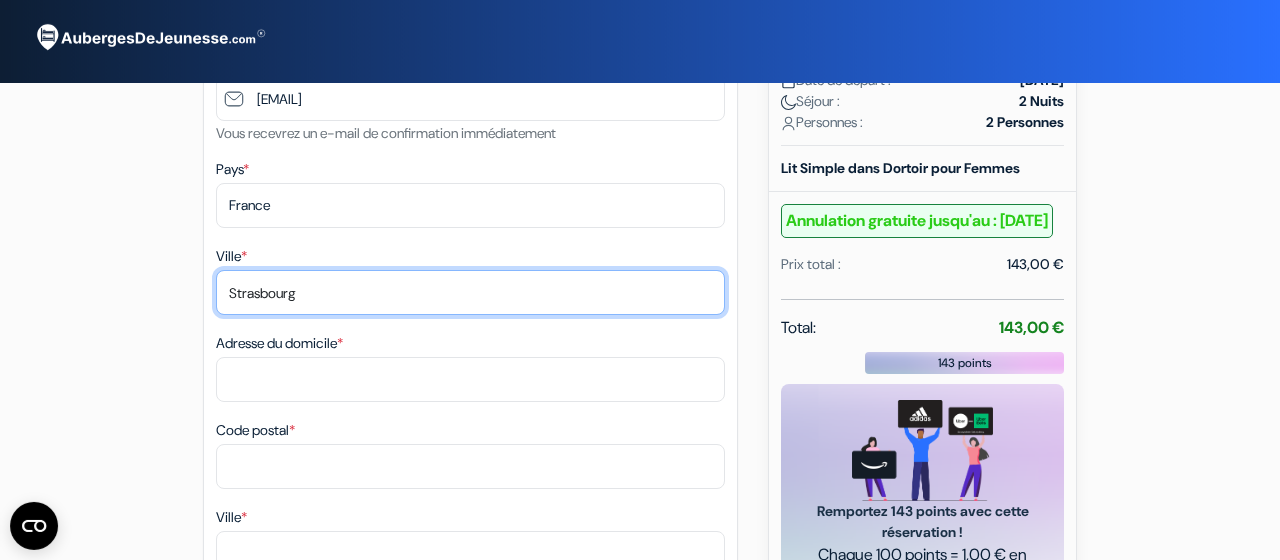 scroll, scrollTop: 373, scrollLeft: 0, axis: vertical 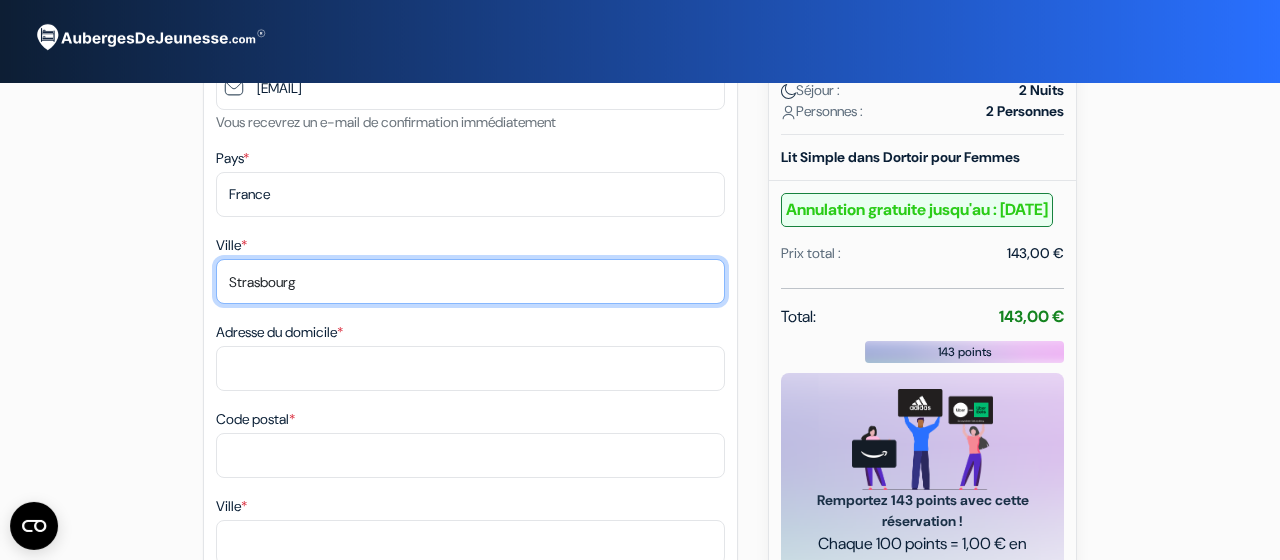 type on "Strasbourg" 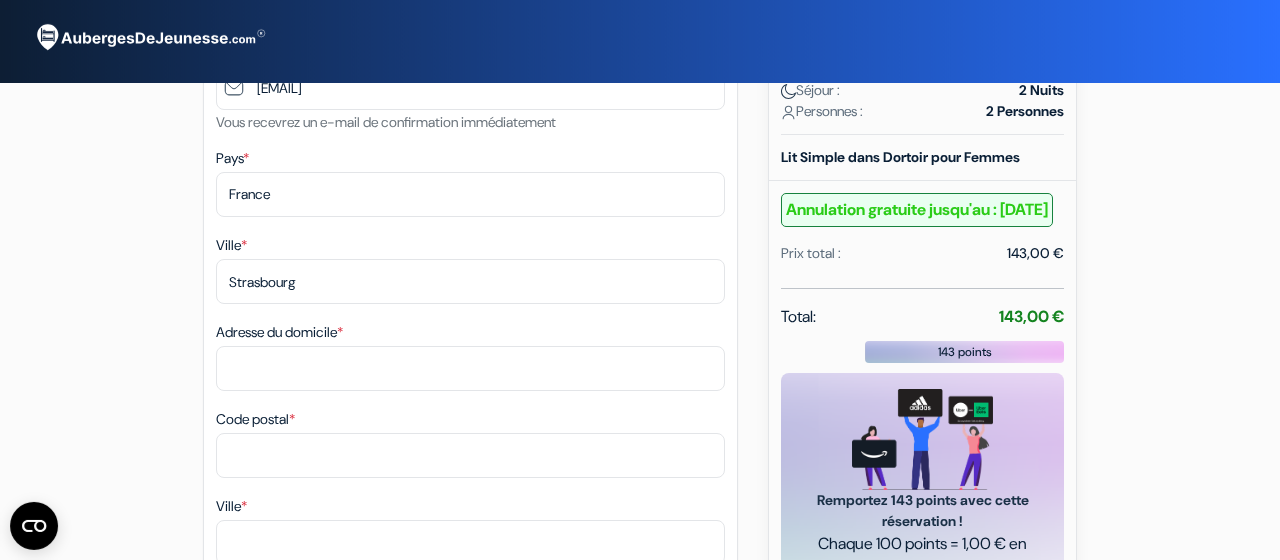 click on "Adresse du domicile  *" at bounding box center [470, 355] 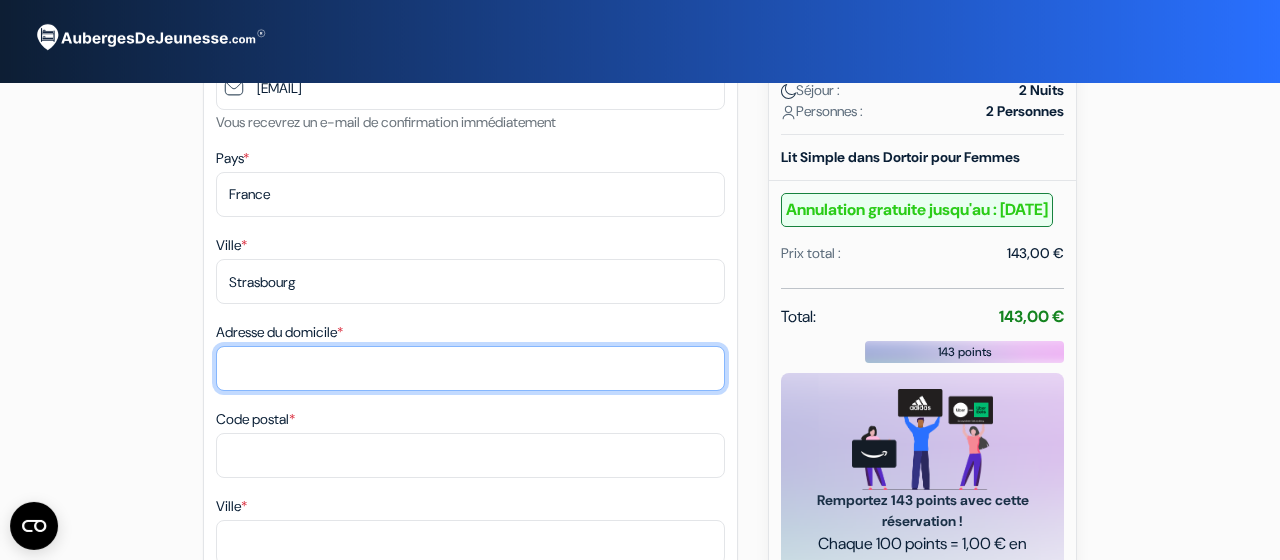 click on "Adresse du domicile  *" at bounding box center [470, 368] 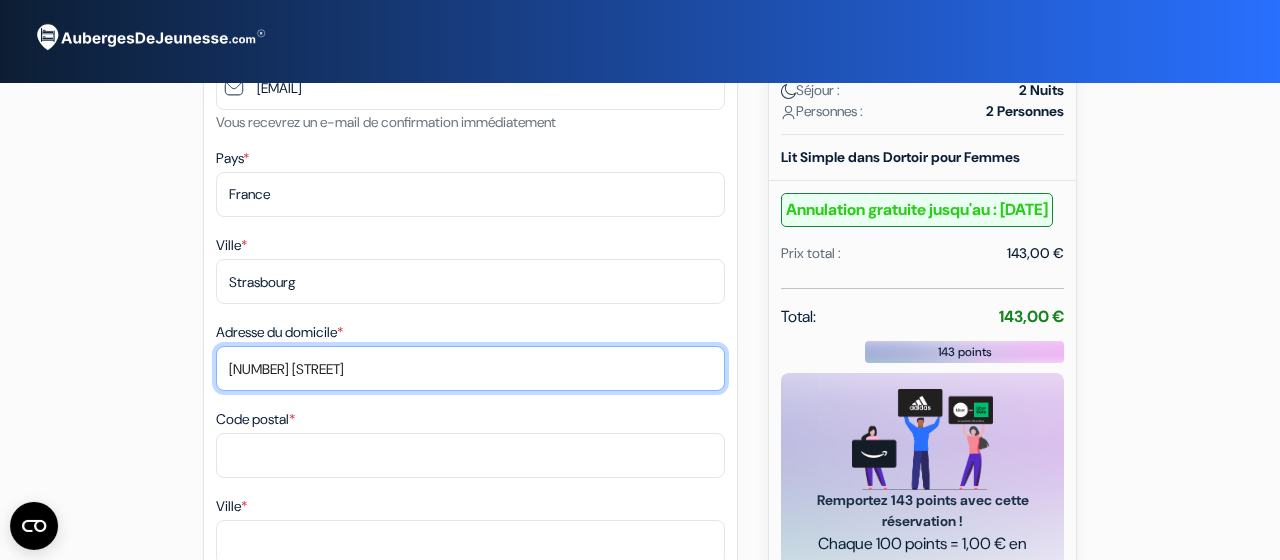 type on "5 rue de Stuttgart" 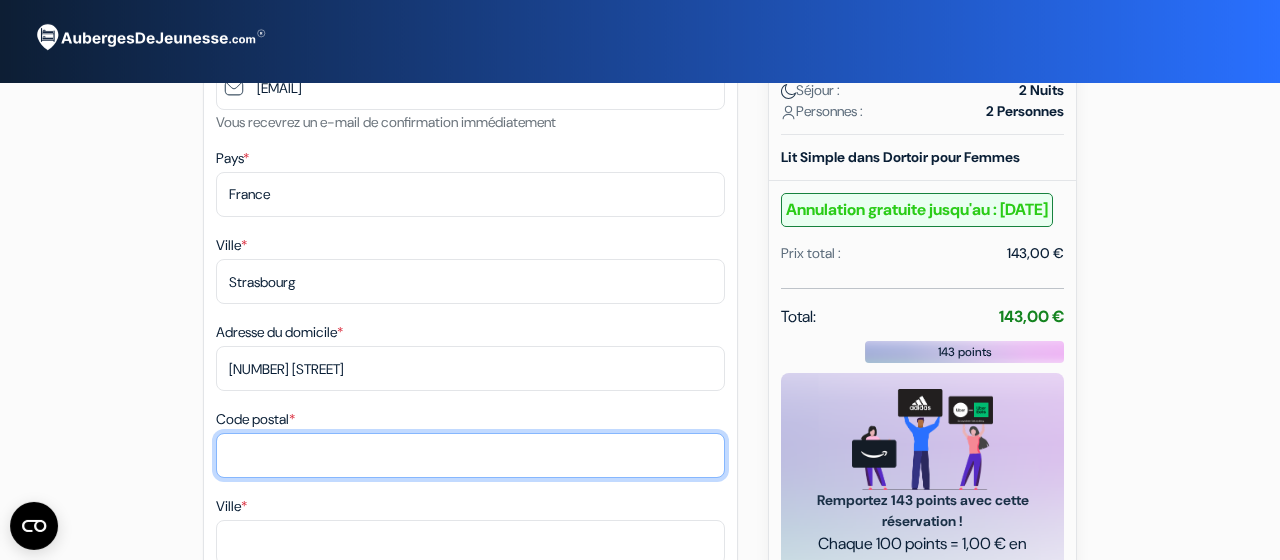 click on "Code postal  *" at bounding box center [470, 455] 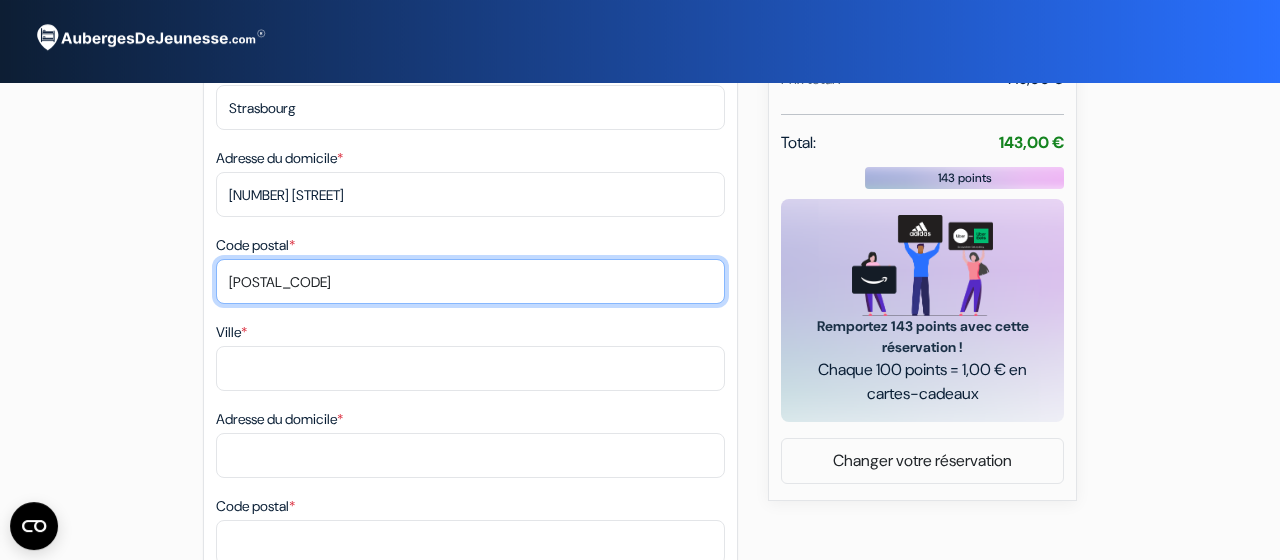 scroll, scrollTop: 538, scrollLeft: 0, axis: vertical 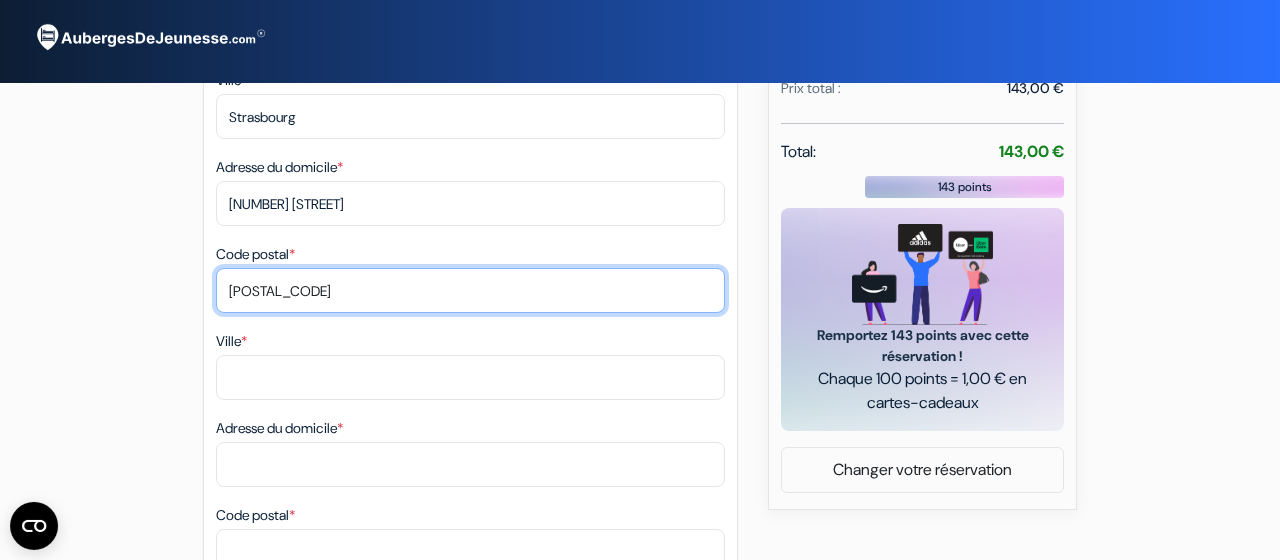 type on "67000" 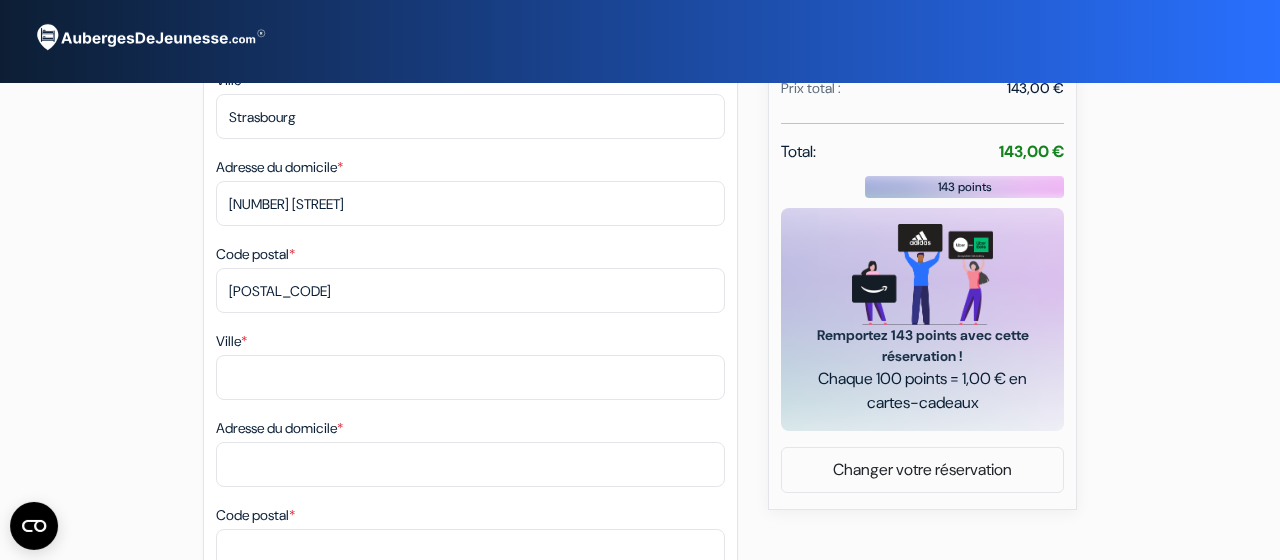 click on "Ville  *
Adresse du domicile  *
Code postal  *" at bounding box center [470, 451] 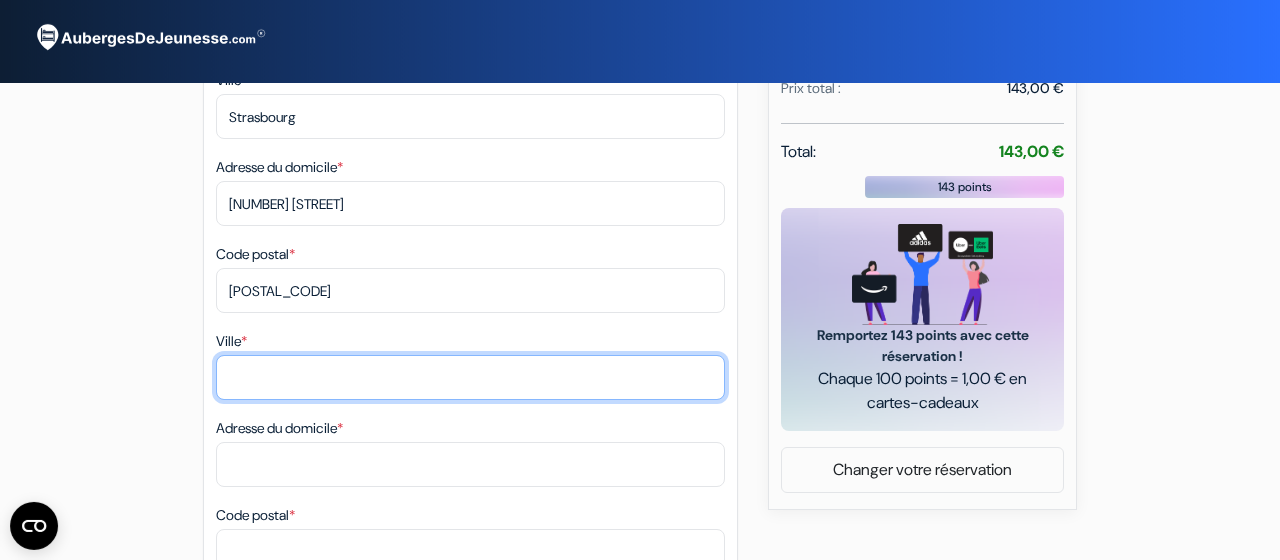 click on "Ville  *" at bounding box center [470, 116] 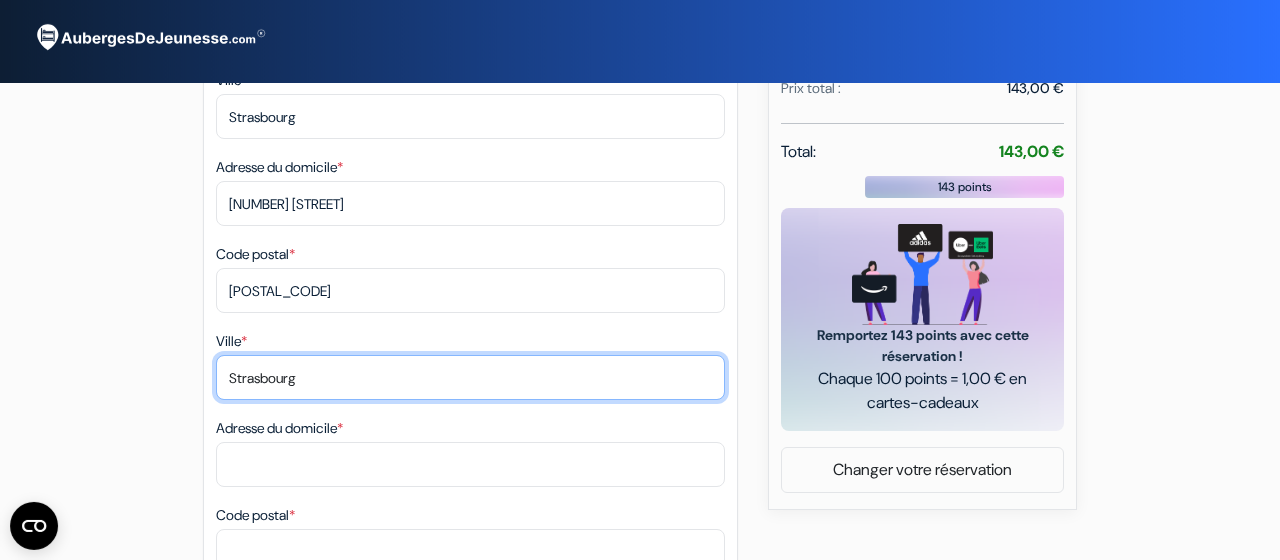 type on "Strasbourg" 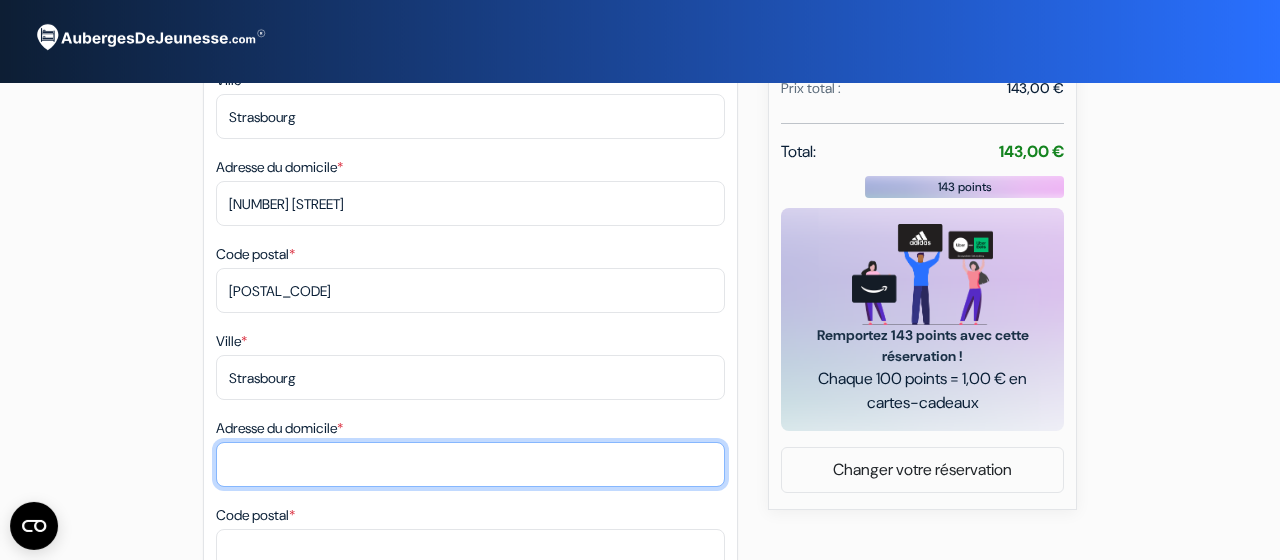 click on "Adresse du domicile  *" at bounding box center (470, 203) 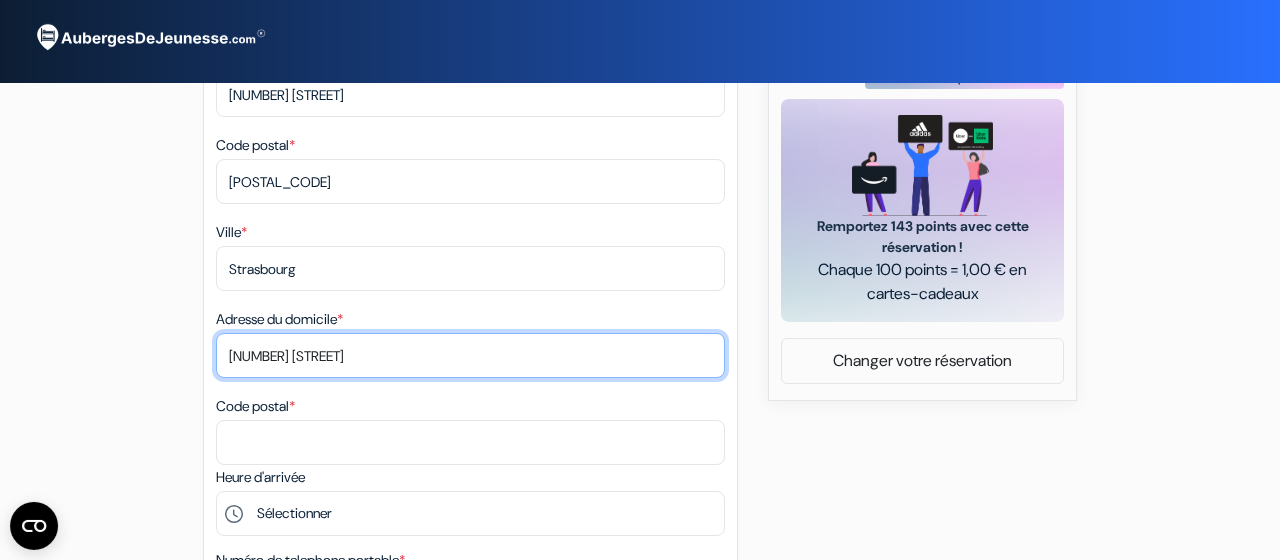 scroll, scrollTop: 653, scrollLeft: 0, axis: vertical 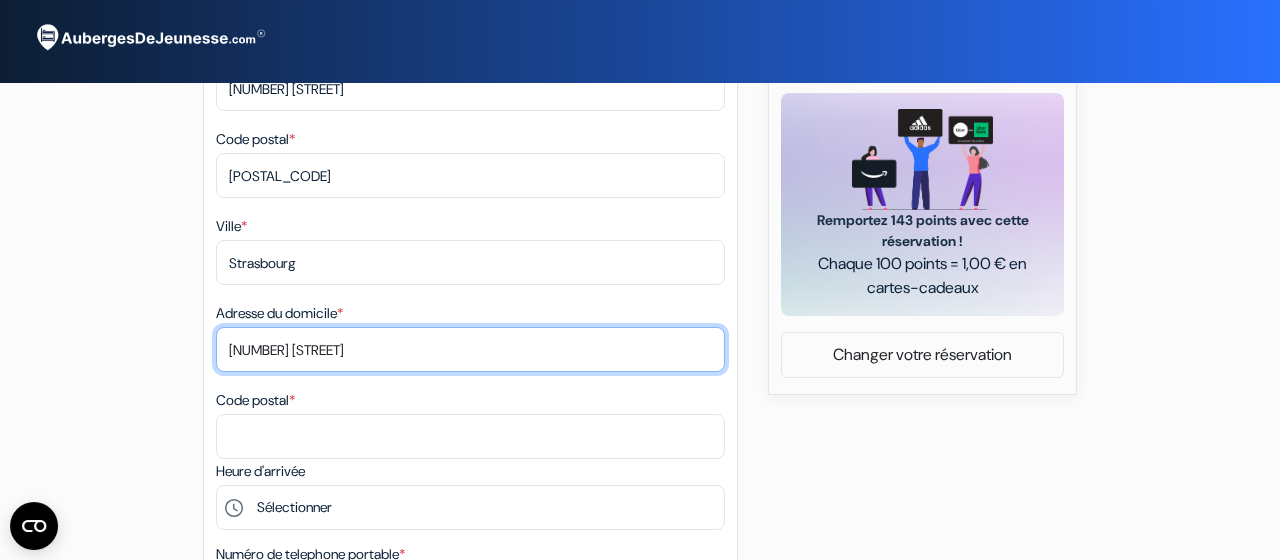 type on "5 rue de Stuttgart" 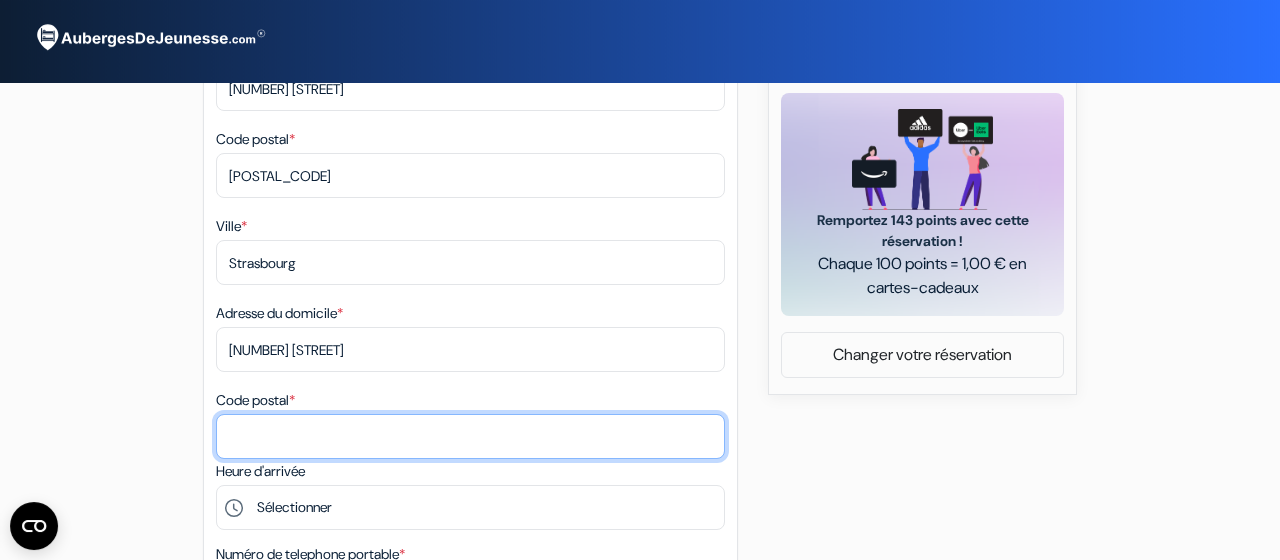 click on "Code postal  *" at bounding box center [470, 175] 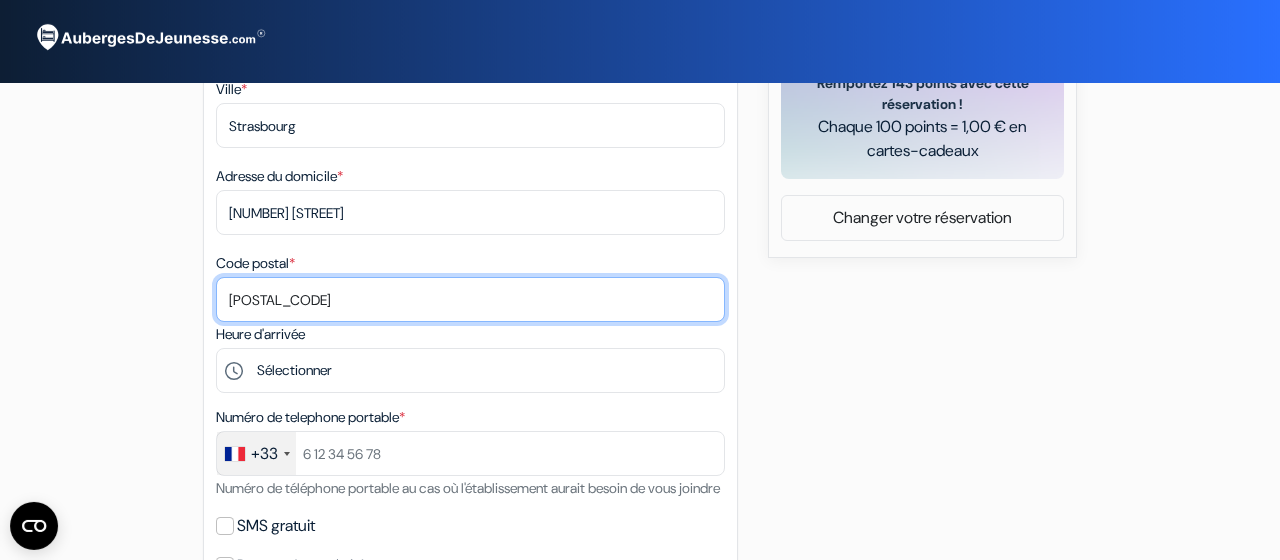 scroll, scrollTop: 824, scrollLeft: 0, axis: vertical 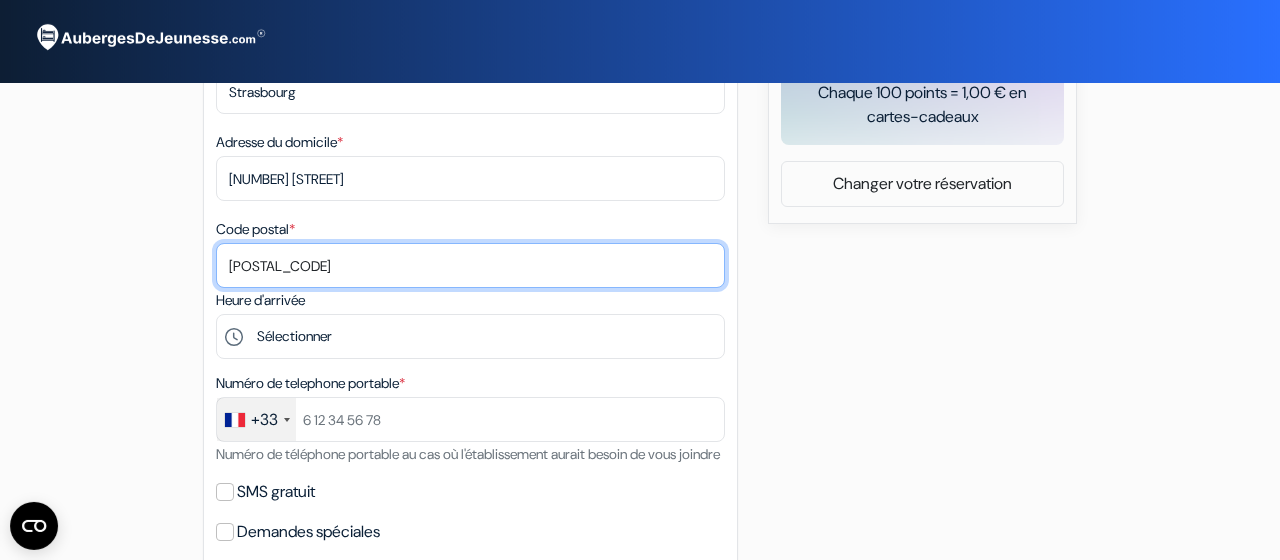 type on "67000" 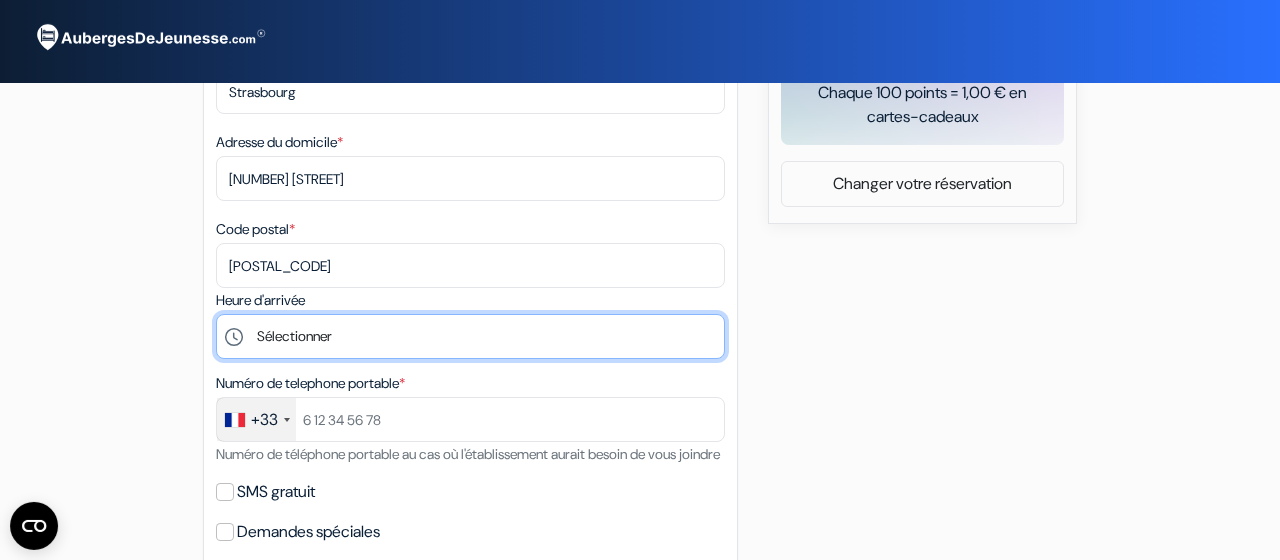 click on "Sélectionner
16:00
17:00
18:00
19:00
20:00
21:00
22:00" at bounding box center (470, 336) 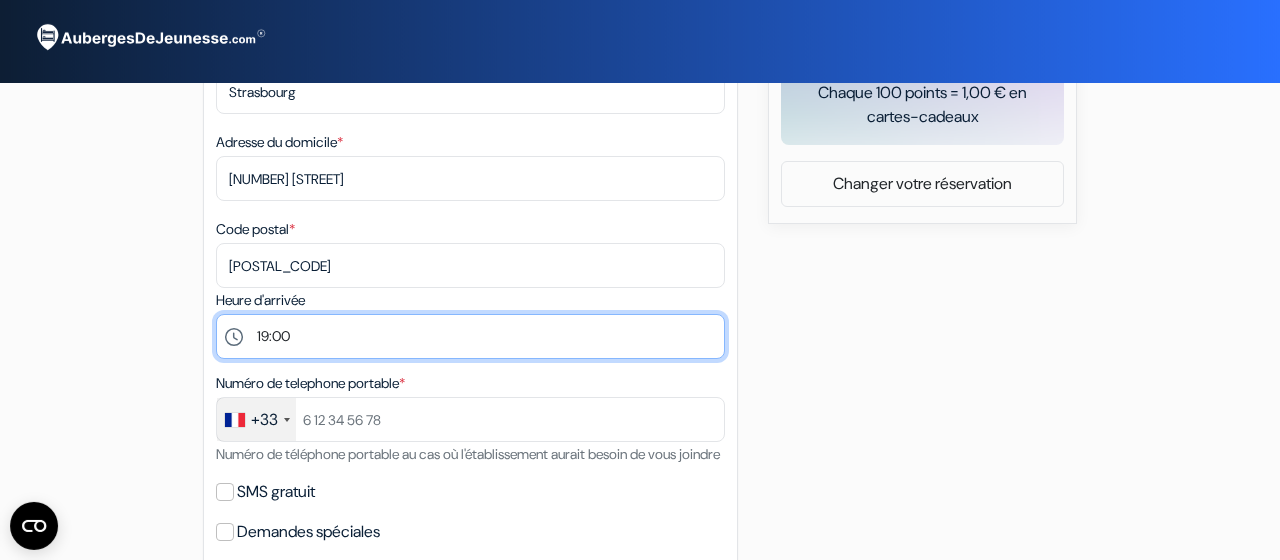 click on "19:00" at bounding box center [0, 0] 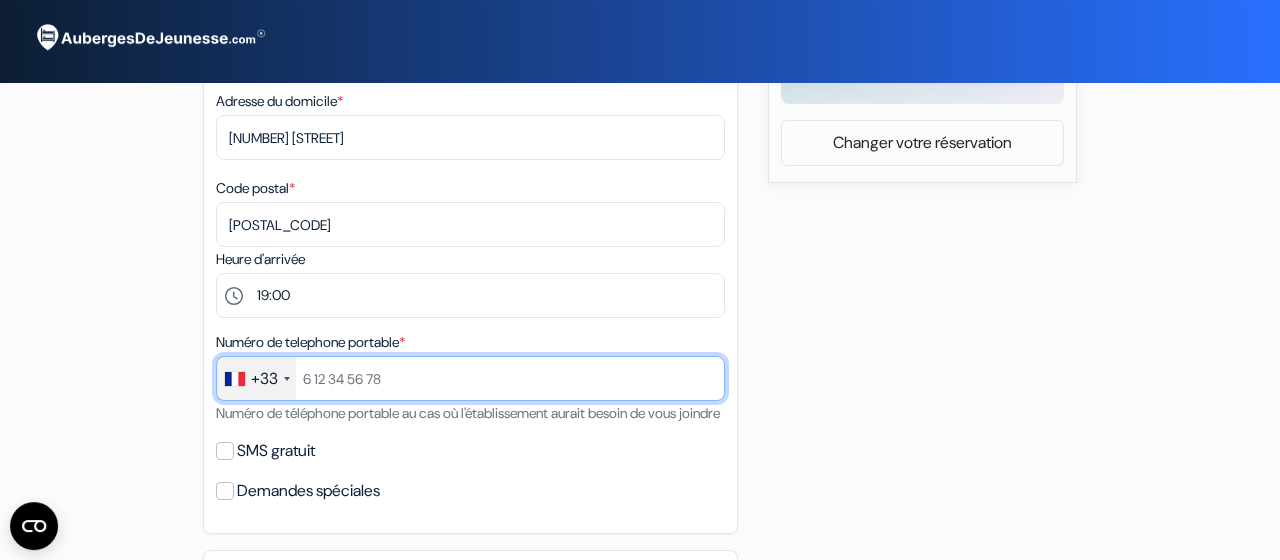 click at bounding box center [470, 378] 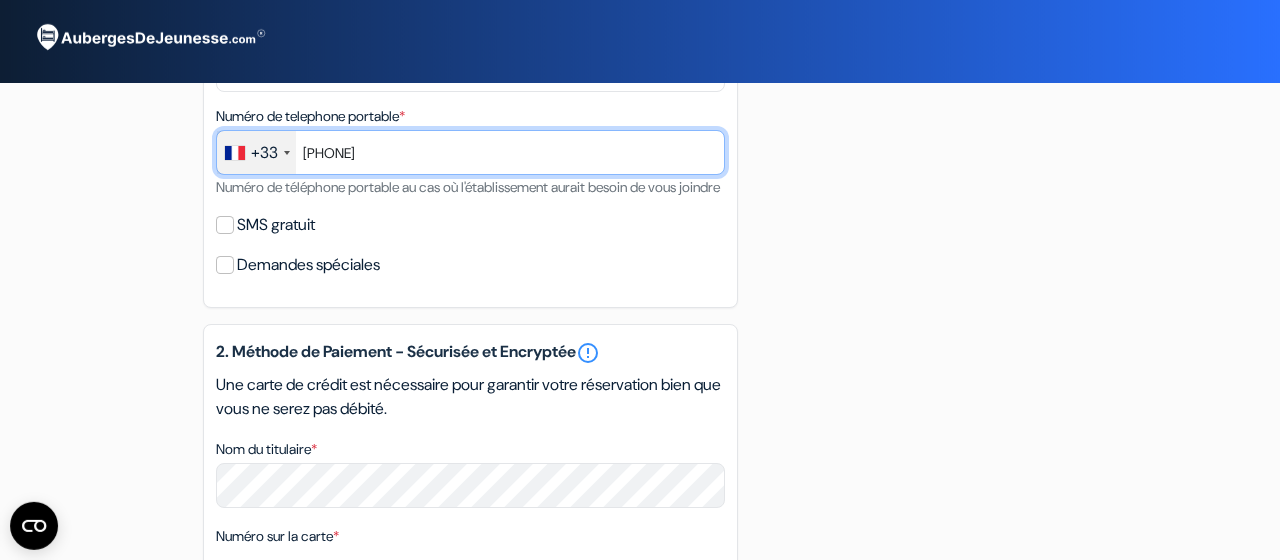 scroll, scrollTop: 1092, scrollLeft: 0, axis: vertical 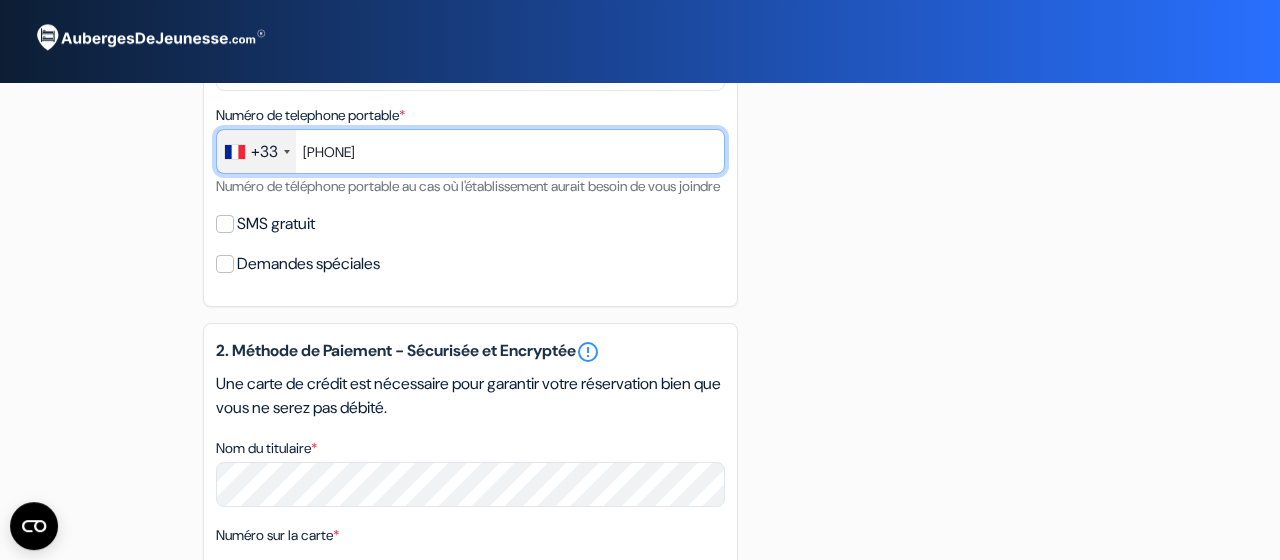 type on "766330179" 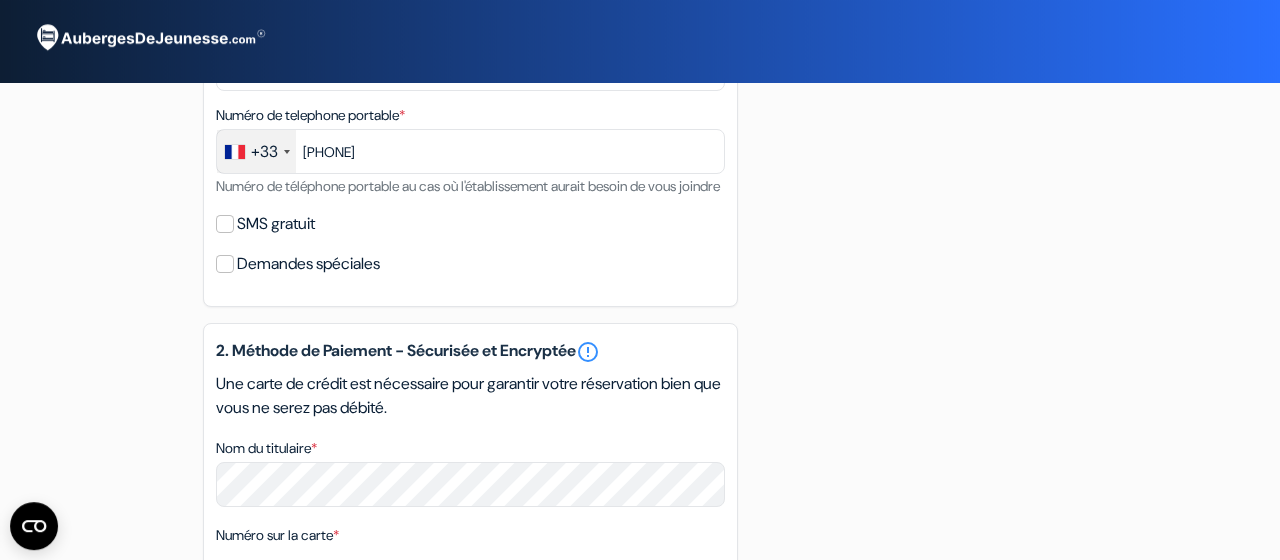 click on "1. Vos détails                             error_outline
Prénom  *
Prunelle
Nom de famille  *
COLIN
Adresse email  *
prunelle.colin@numericable.fr
Vous recevrez un e-mail de confirmation immédiatement
Pays  *
Selectionner le pays
Abkhazie
Afghanistan                                 Ville  *" at bounding box center (470, -294) 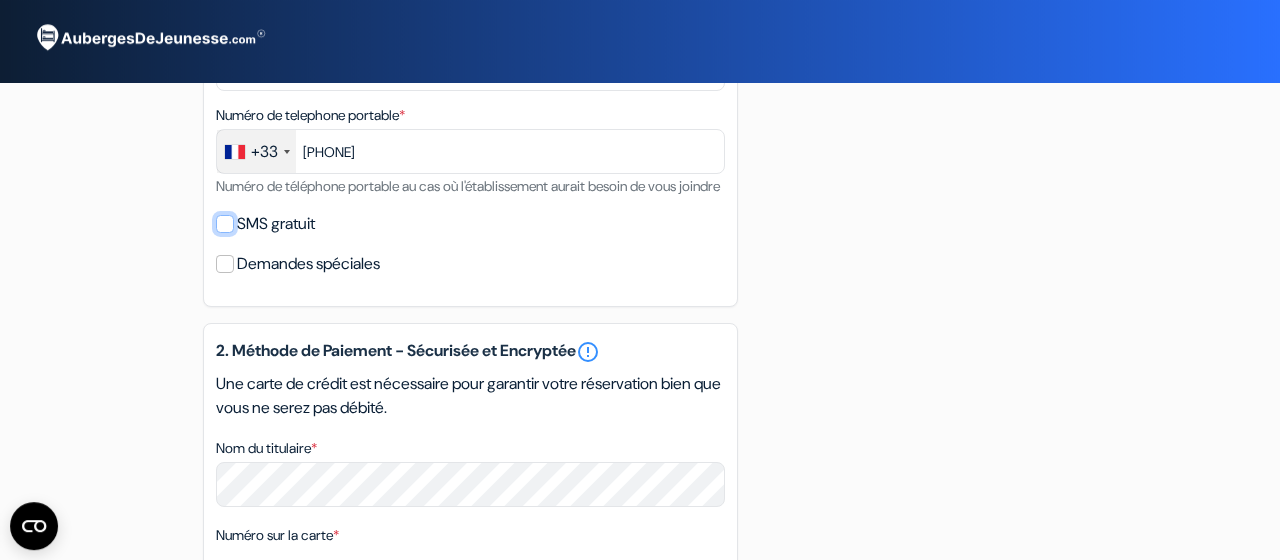 click on "SMS gratuit" at bounding box center [225, 224] 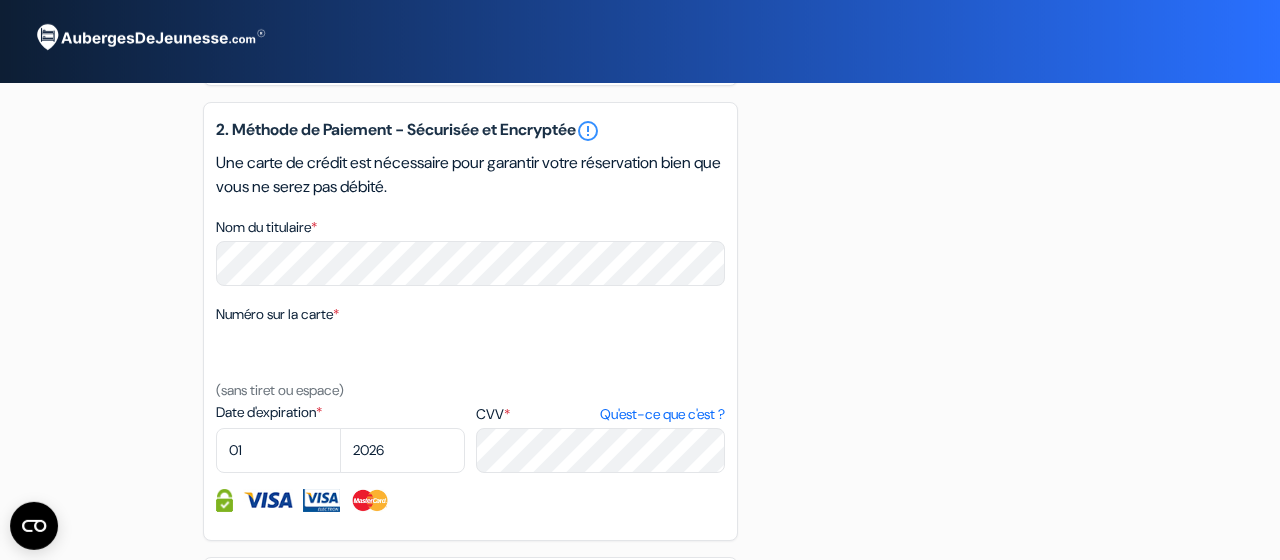 scroll, scrollTop: 1372, scrollLeft: 0, axis: vertical 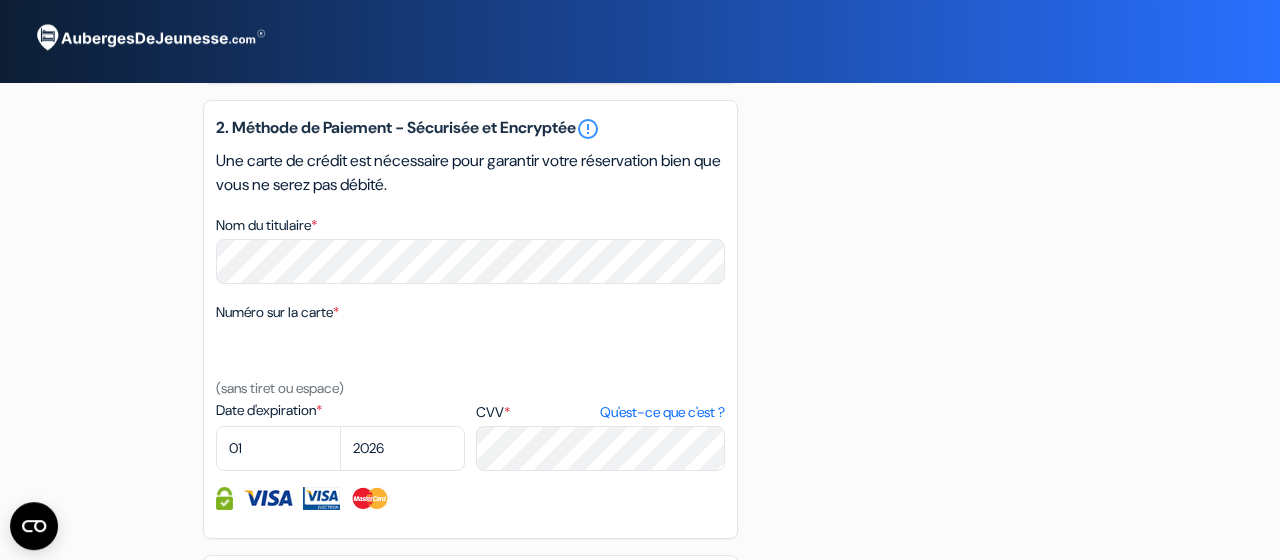 click on "Numéro sur la carte  *" at bounding box center (277, 312) 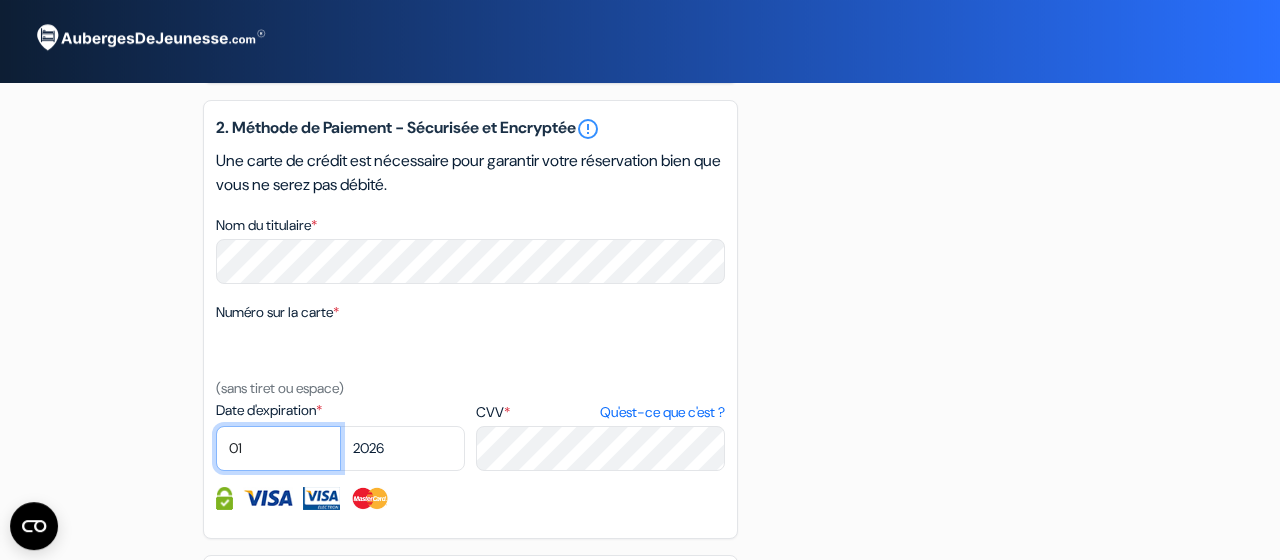 click on "01
02
03
04
05
06
07
08
09
10
11
12" at bounding box center (278, 448) 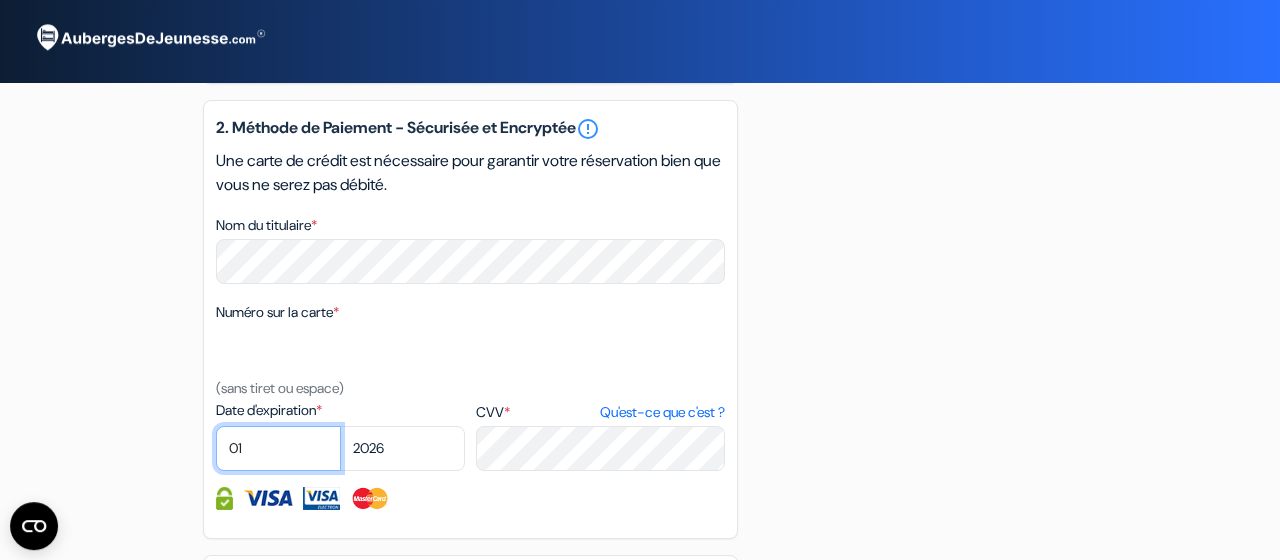 select on "09" 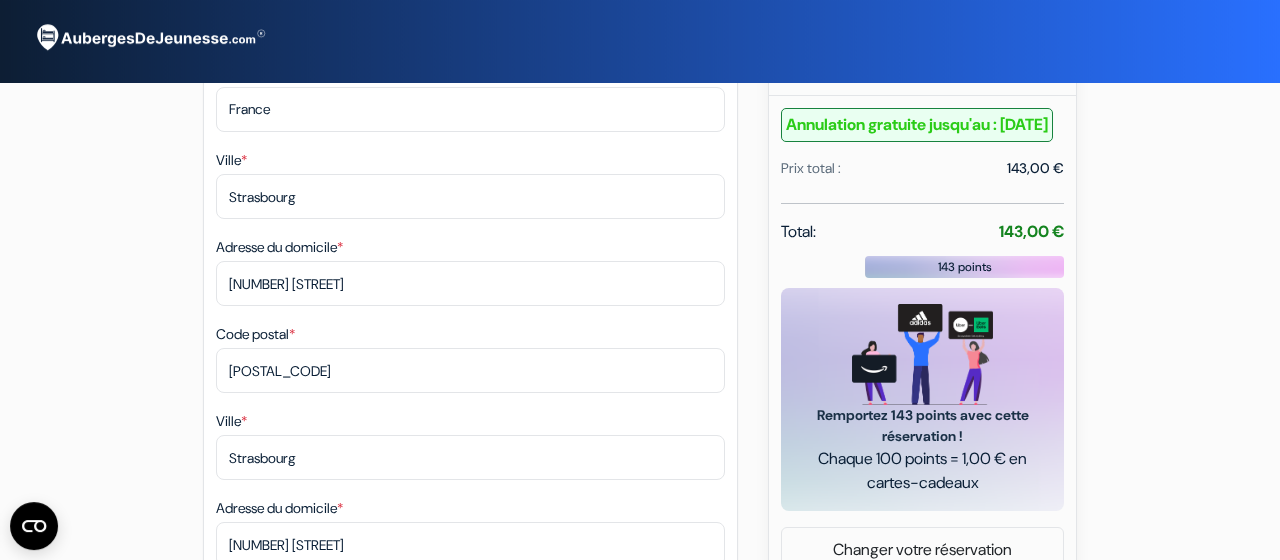 scroll, scrollTop: 439, scrollLeft: 0, axis: vertical 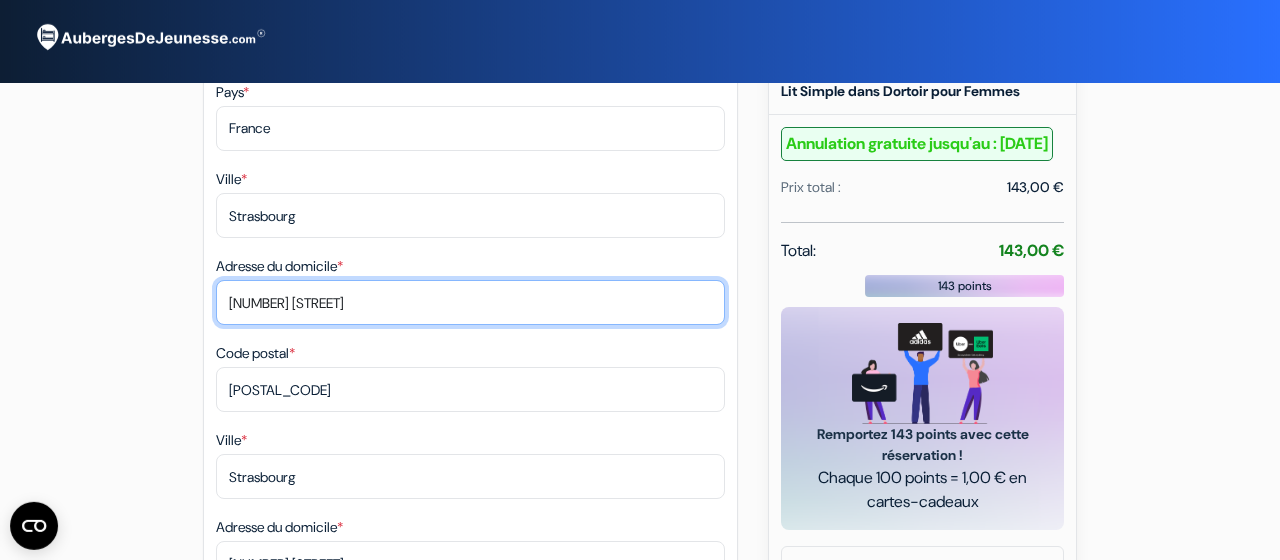 click on "5 rue de Stuttgart" at bounding box center [470, 302] 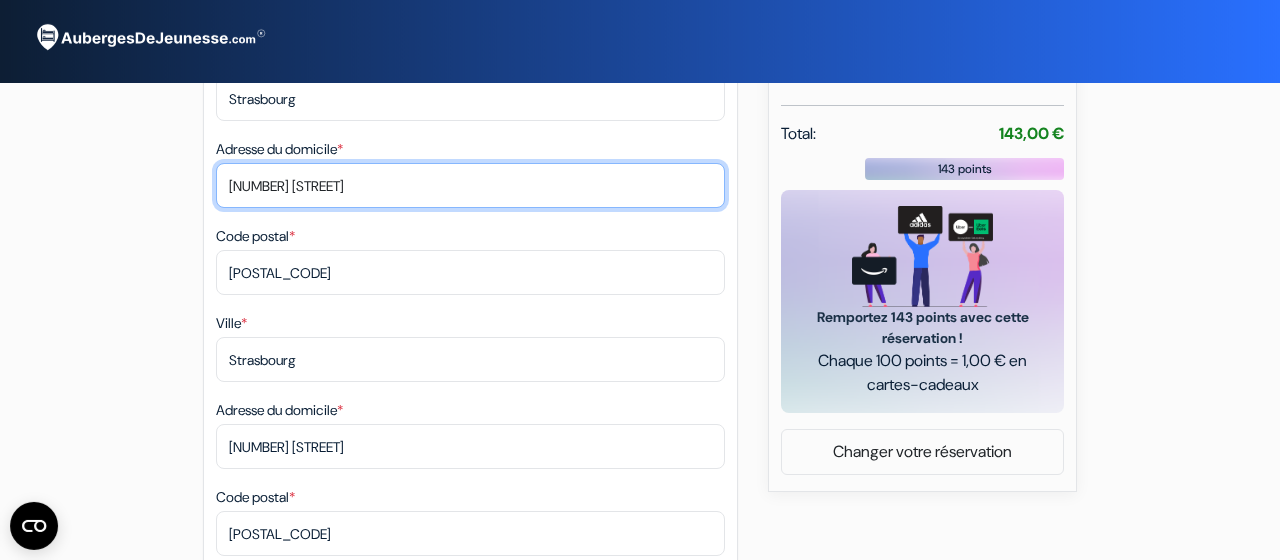 scroll, scrollTop: 557, scrollLeft: 0, axis: vertical 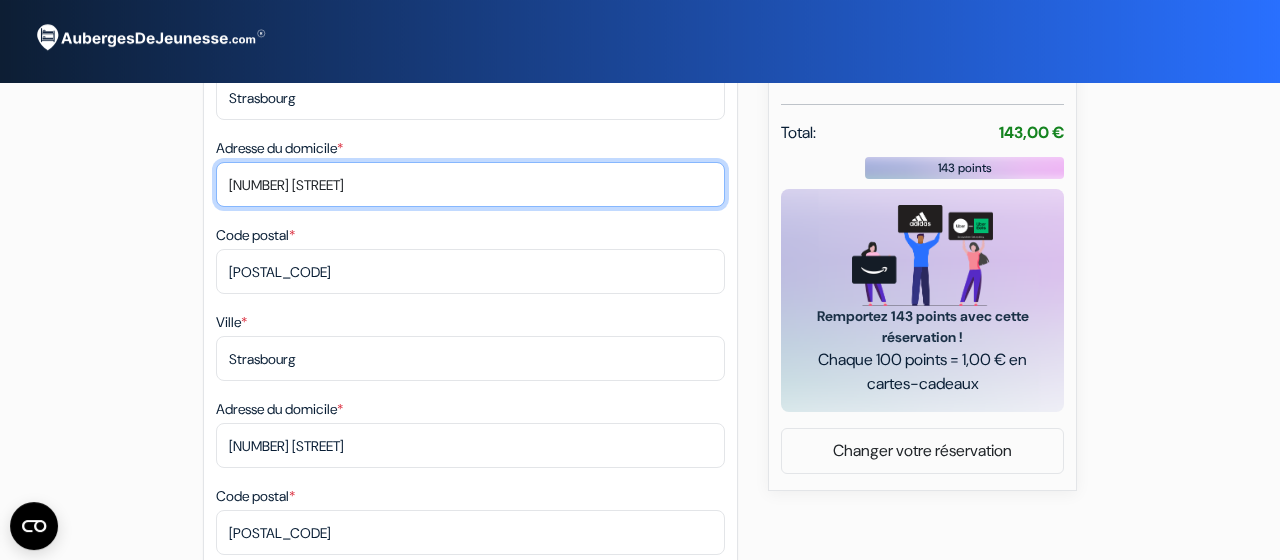 type on "5 rue Fritz" 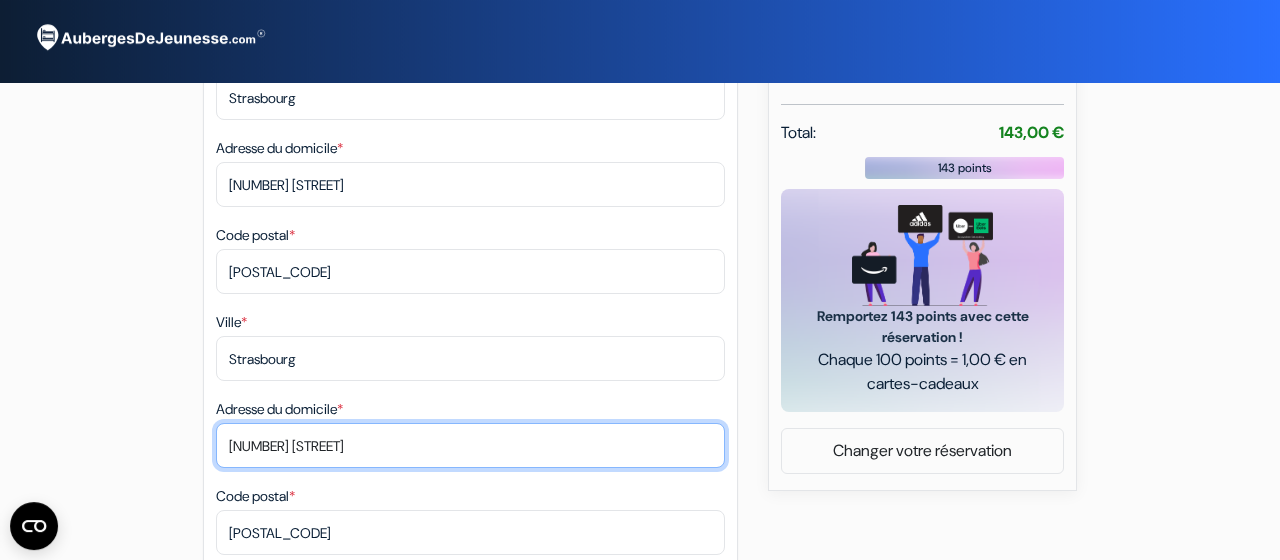 click on "5 rue de Stuttgart" at bounding box center (470, 184) 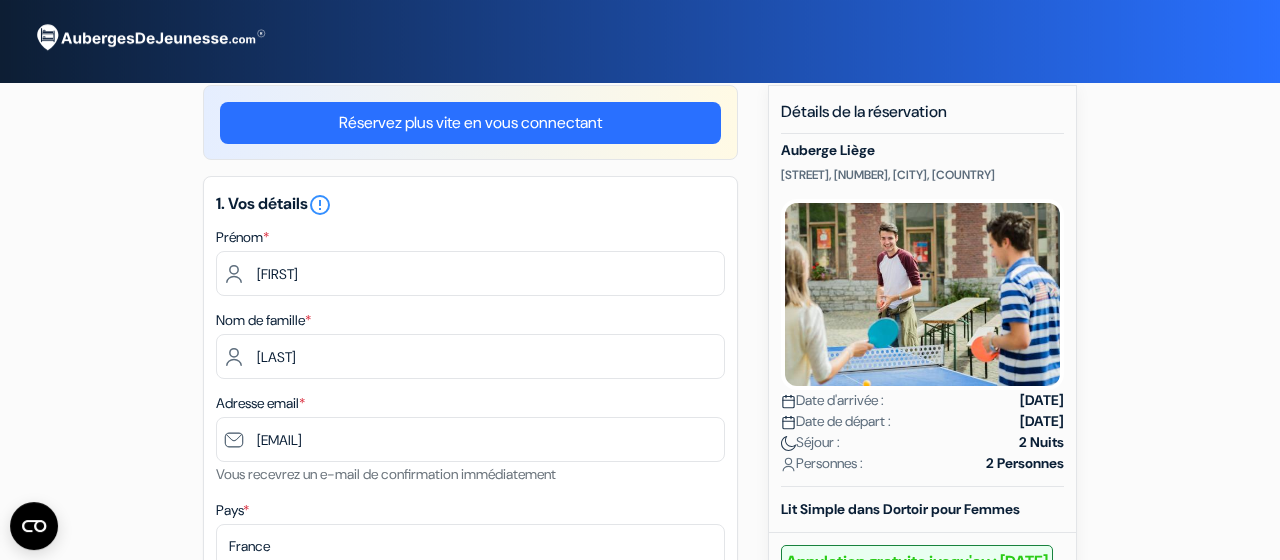 scroll, scrollTop: 20, scrollLeft: 0, axis: vertical 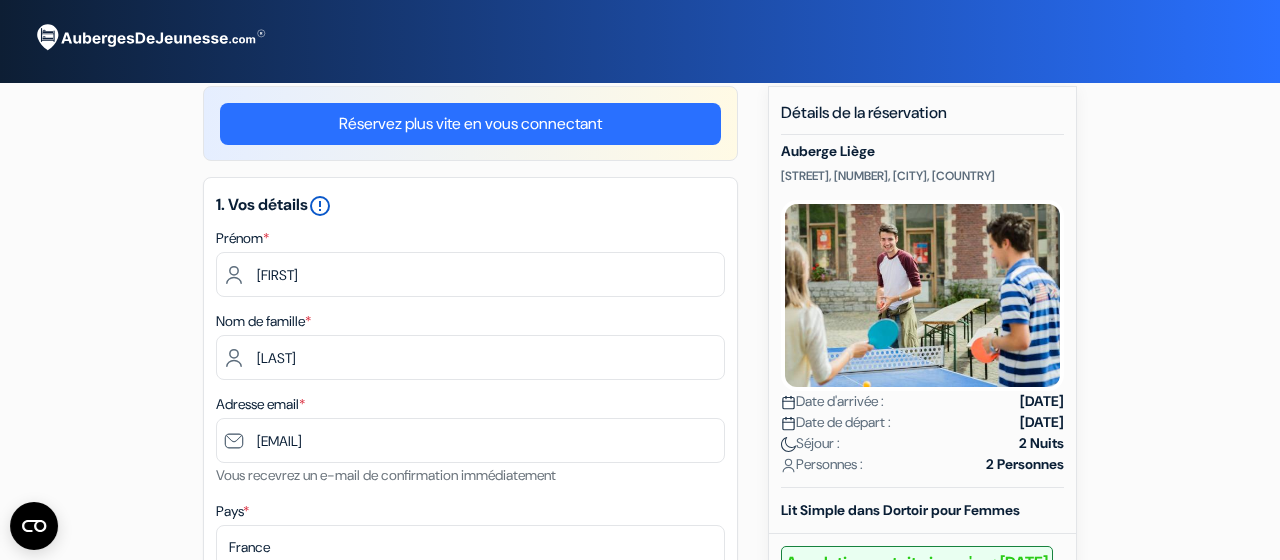 type on "5 rue Fritz" 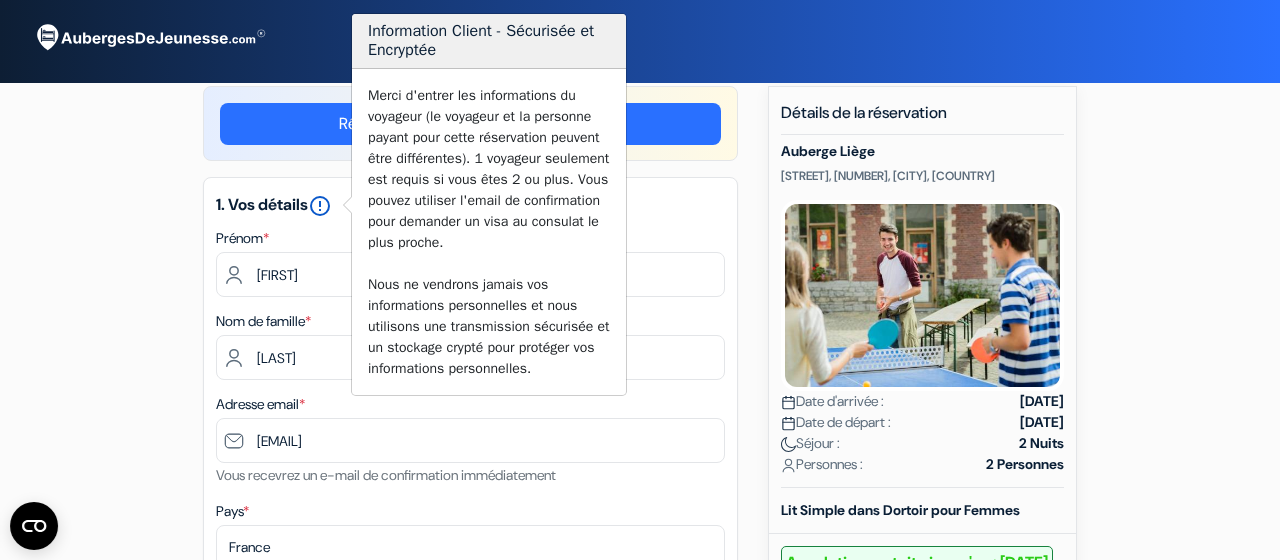 click on "error_outline" at bounding box center (320, 206) 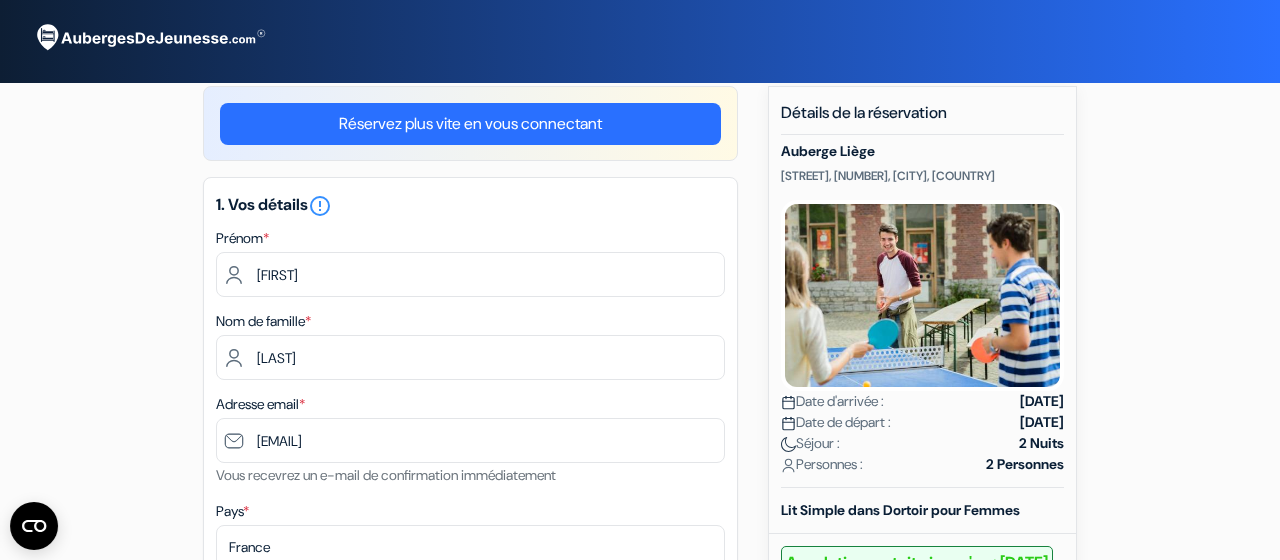 click on "1. Vos détails                             error_outline
Prénom  *
Prunelle
Nom de famille  *
COLIN
Adresse email  *
prunelle.colin@numericable.fr
Vous recevrez un e-mail de confirmation immédiatement
Pays  *
Selectionner le pays
Abkhazie
Afghanistan                                 Ville  *" at bounding box center [470, 806] 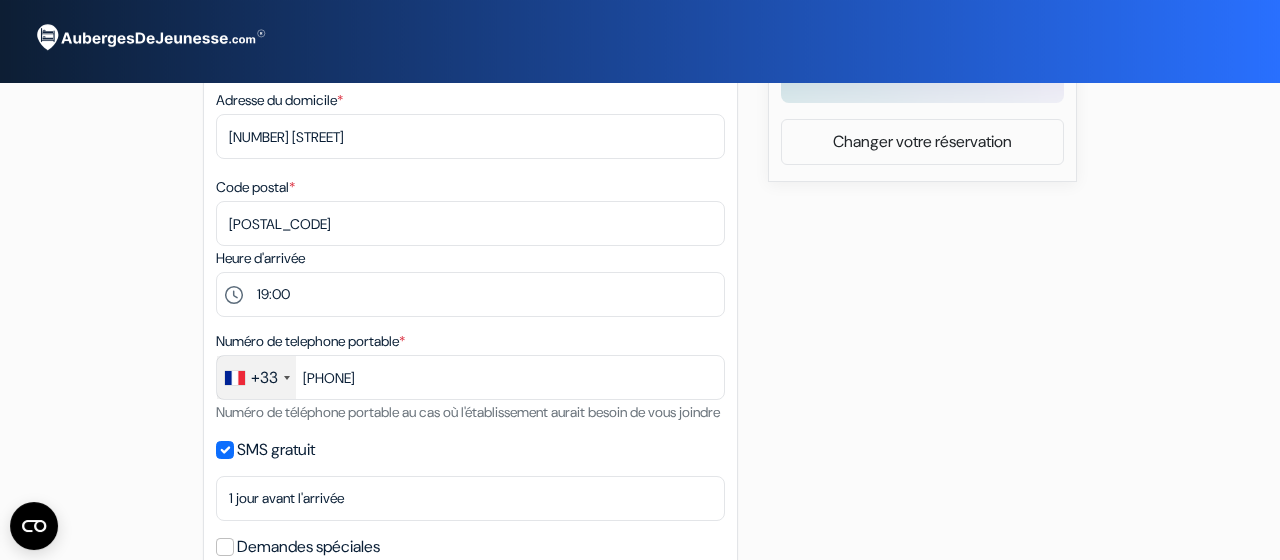 scroll, scrollTop: 867, scrollLeft: 0, axis: vertical 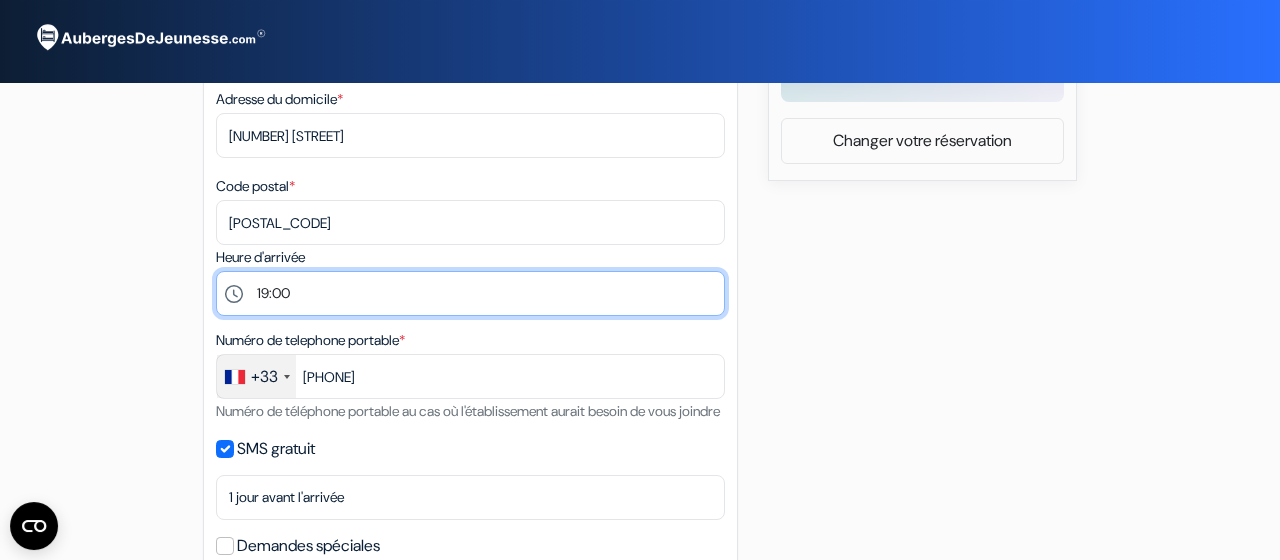 click on "Sélectionner
16:00
17:00
18:00
19:00
20:00
21:00
22:00" at bounding box center (470, 293) 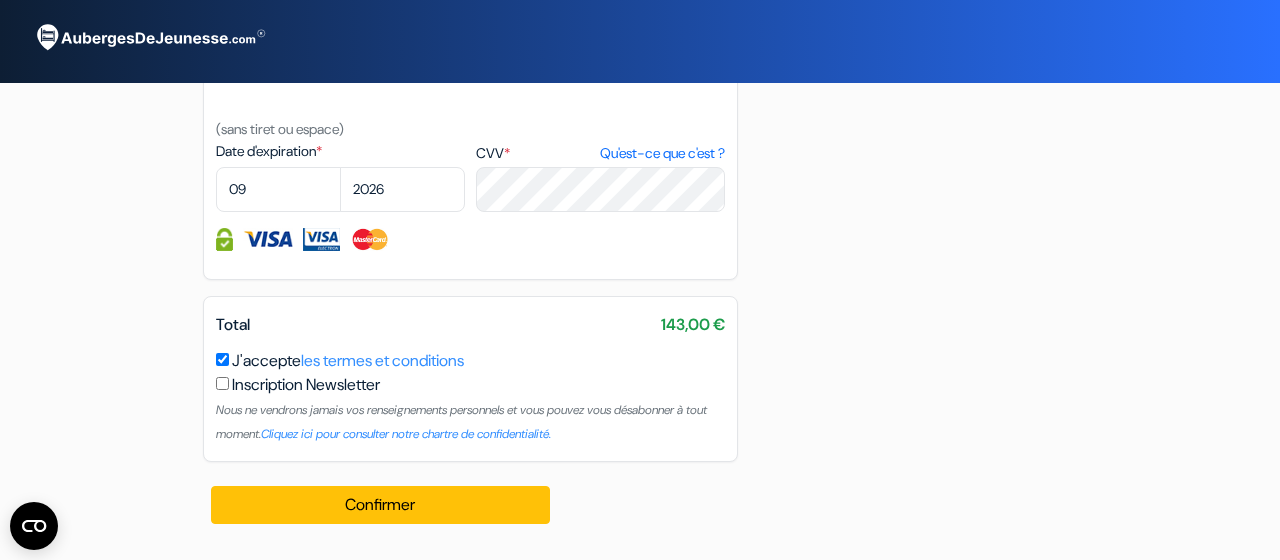 scroll, scrollTop: 1632, scrollLeft: 0, axis: vertical 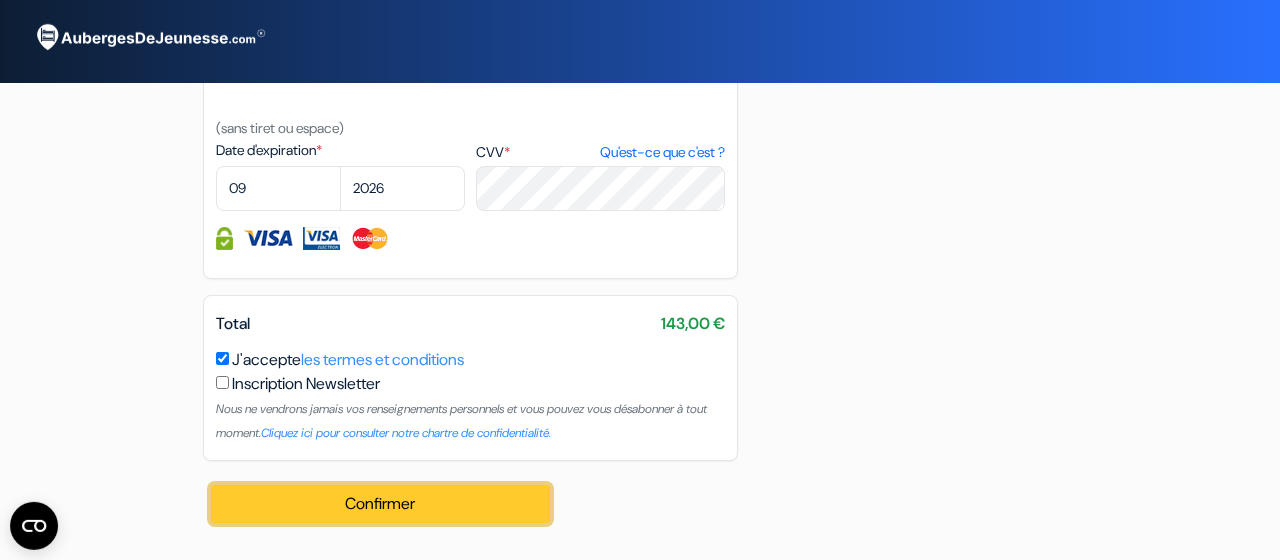 click on "Confirmer
Loading..." at bounding box center [380, 504] 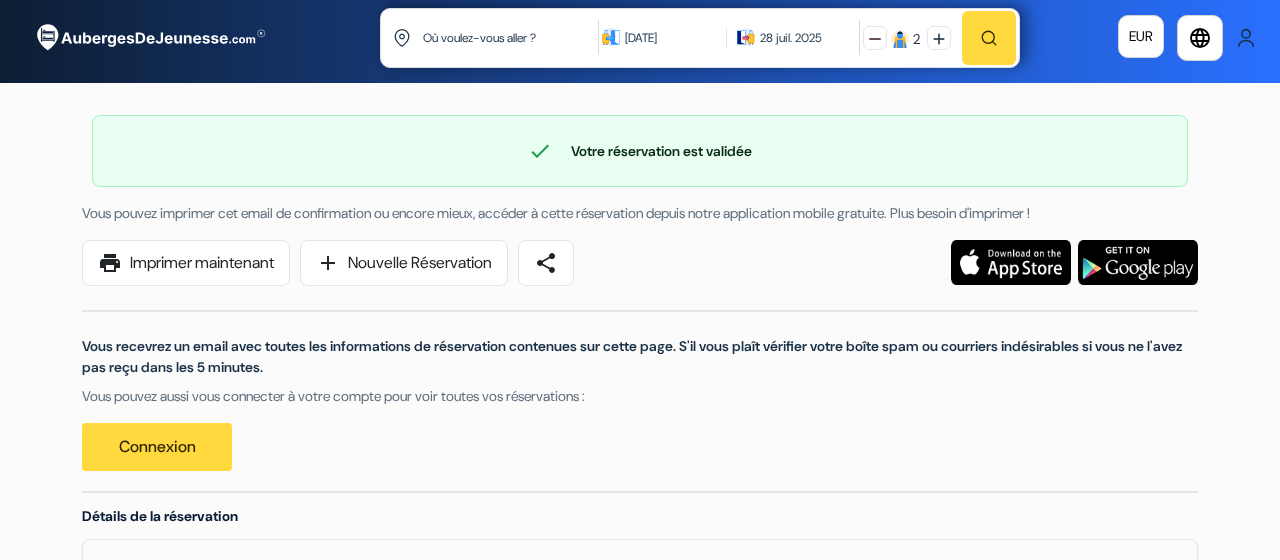 scroll, scrollTop: 0, scrollLeft: 0, axis: both 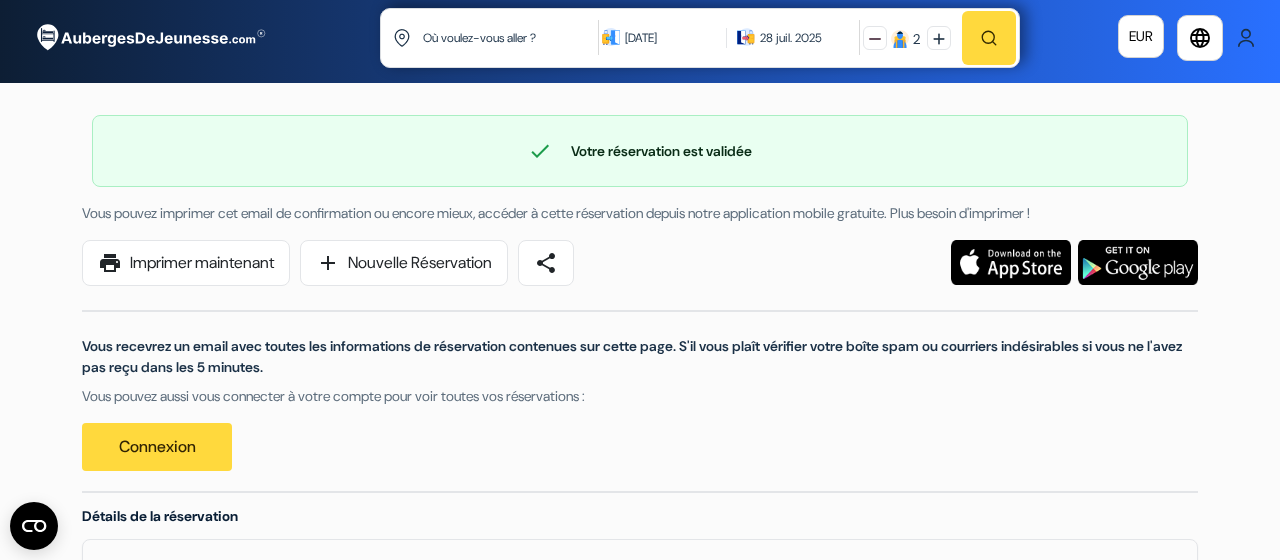 click on "Vous pouvez imprimer cet email de confirmation ou encore mieux, accéder à cette réservation depuis notre application mobile gratuite. Plus besoin d'imprimer !
print Imprimer maintenant
add Nouvelle Réservation
share
Vous recevrez un email avec toutes les informations de réservation contenues sur cette page. S'il vous plaît vérifier votre boîte spam ou courriers indésirables si vous ne l'avez pas reçu dans les 5 minutes.
Vous pouvez aussi vous connecter à votre compte pour voir toutes vos réservations :
Connexion" at bounding box center [640, 347] 